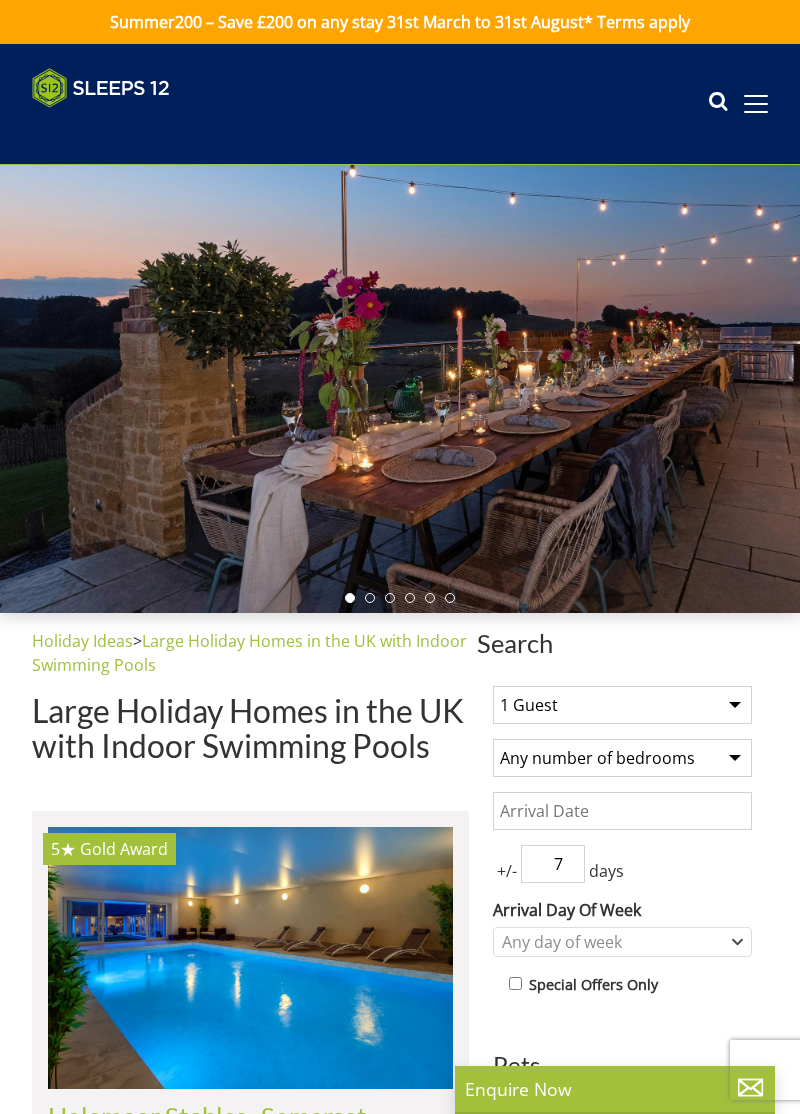 scroll, scrollTop: 0, scrollLeft: 0, axis: both 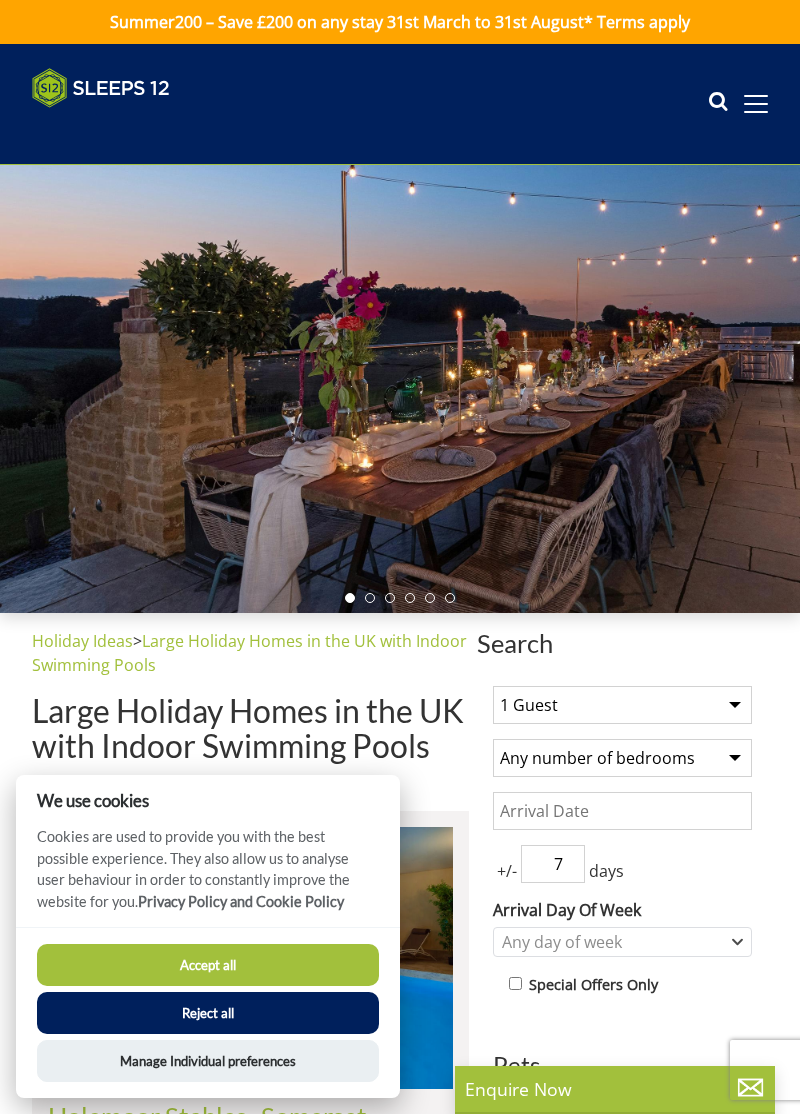 click on "1 Guest
2 Guests
3 Guests
4 Guests
5 Guests
6 Guests
7 Guests
8 Guests
9 Guests
10 Guests
11 Guests
12 Guests
13 Guests
14 Guests
15 Guests
16 Guests
17 Guests
18 Guests
19 Guests
20 Guests
21 Guests
22 Guests
23 Guests
24 Guests
25 Guests
26 Guests
27 Guests
28 Guests
29 Guests
30 Guests
31 Guests
32 Guests" at bounding box center (622, 705) 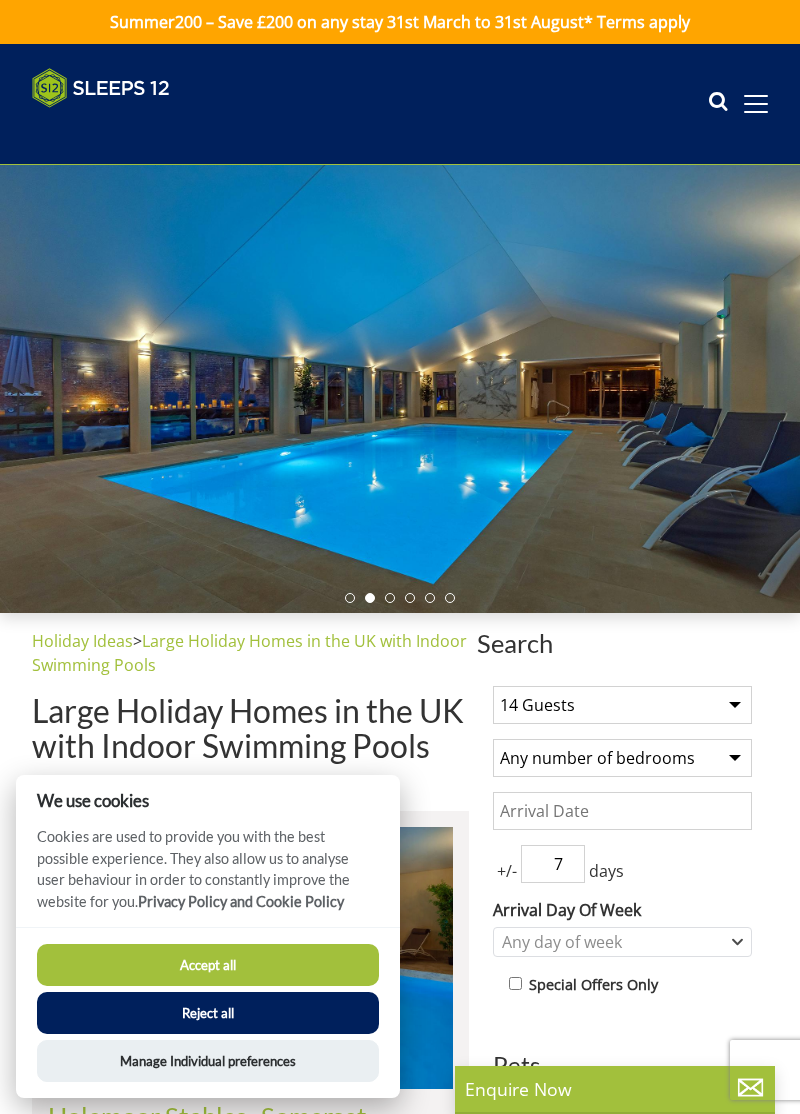 scroll, scrollTop: 16, scrollLeft: 0, axis: vertical 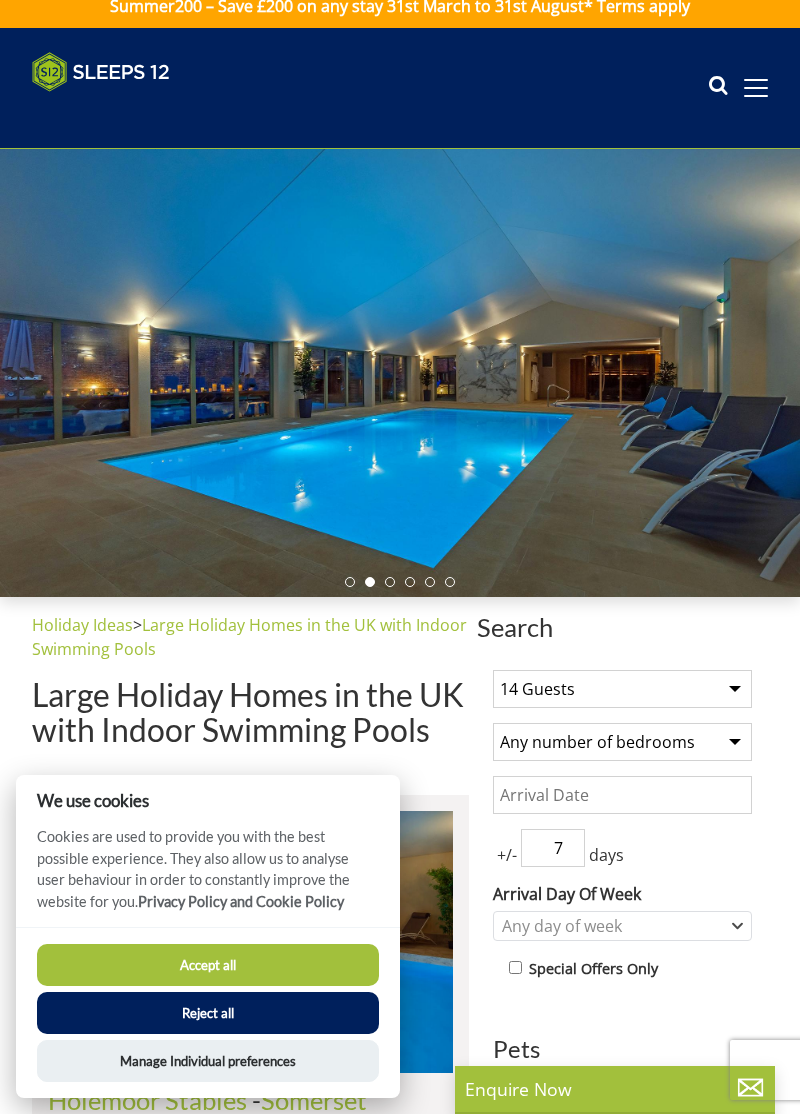 click on "1 Guest
2 Guests
3 Guests
4 Guests
5 Guests
6 Guests
7 Guests
8 Guests
9 Guests
10 Guests
11 Guests
12 Guests
13 Guests
14 Guests
15 Guests
16 Guests
17 Guests
18 Guests
19 Guests
20 Guests
21 Guests
22 Guests
23 Guests
24 Guests
25 Guests
26 Guests
27 Guests
28 Guests
29 Guests
30 Guests
31 Guests
32 Guests" at bounding box center (622, 689) 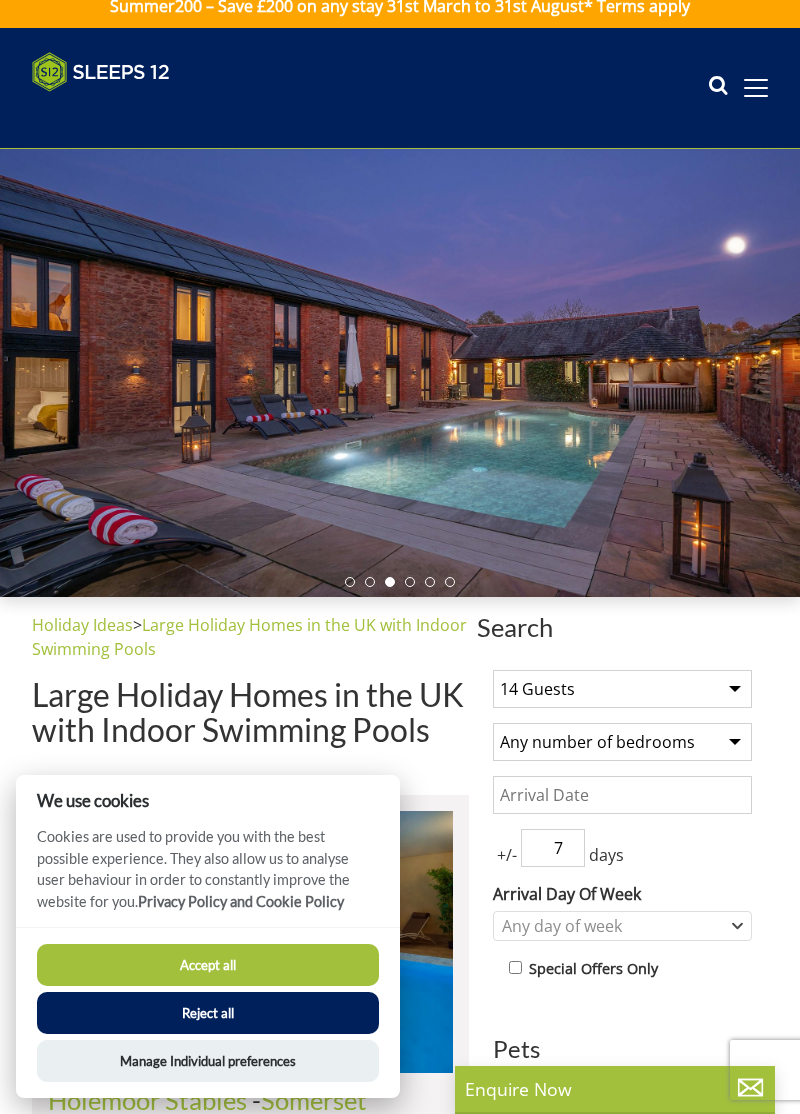 select on "10" 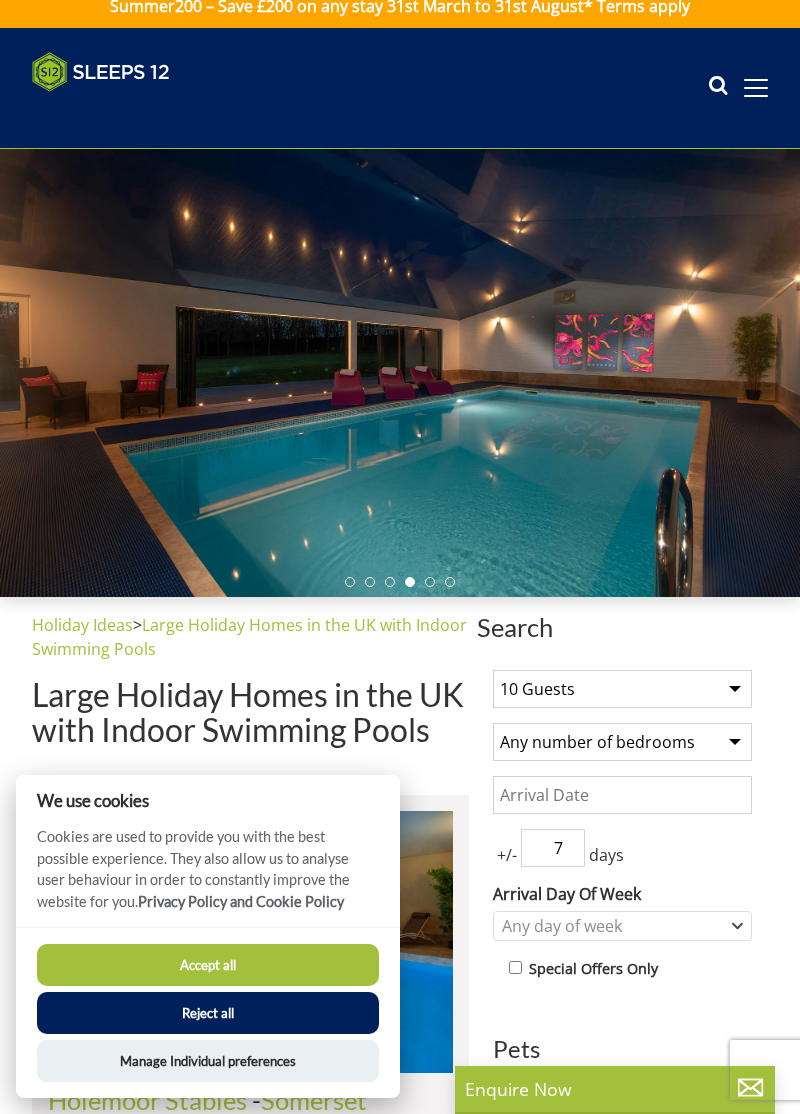 click on "Any number of bedrooms
4 Bedrooms
5 Bedrooms
6 Bedrooms
7 Bedrooms
8 Bedrooms
9 Bedrooms
10 Bedrooms
11 Bedrooms
12 Bedrooms
13 Bedrooms
14 Bedrooms
15 Bedrooms
16 Bedrooms" at bounding box center (622, 742) 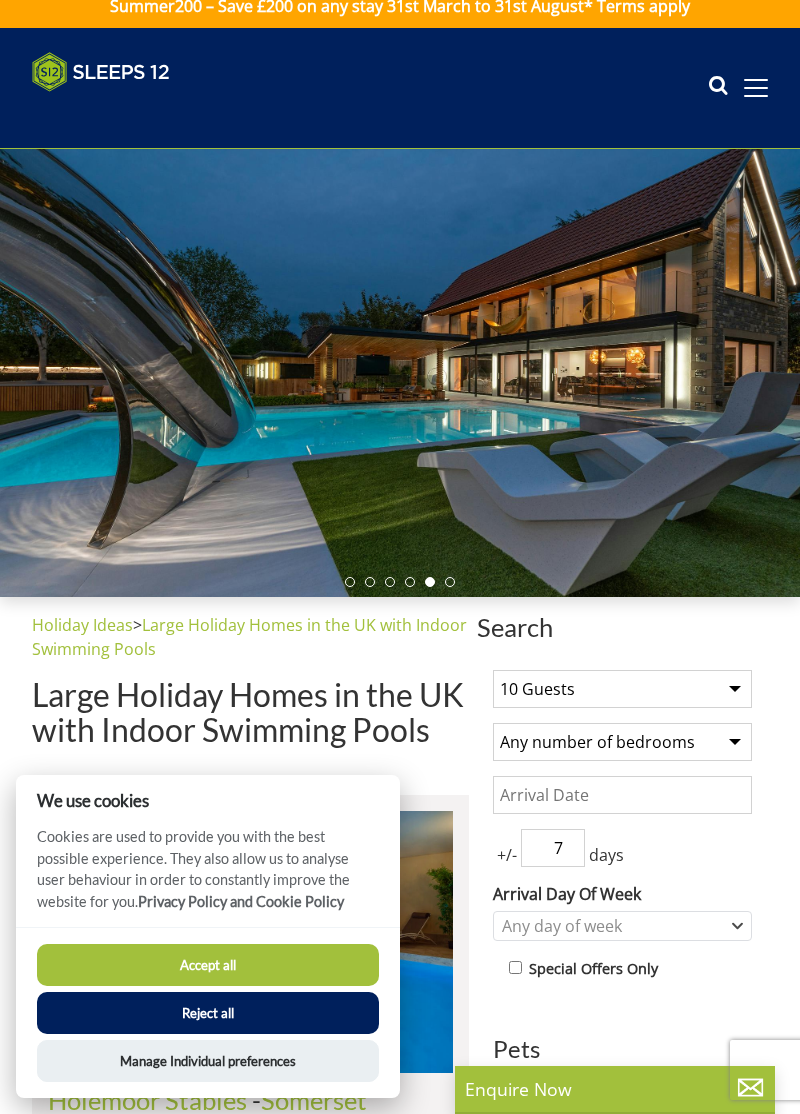 select on "6" 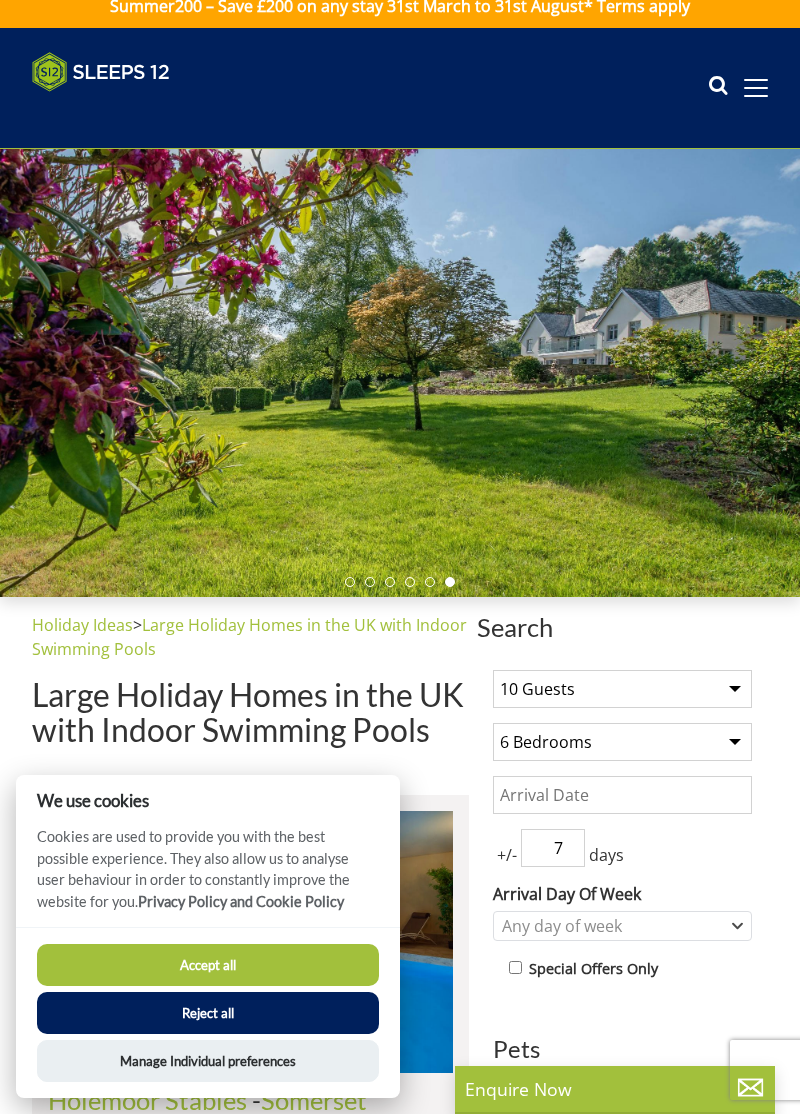 click on "Date" at bounding box center (622, 795) 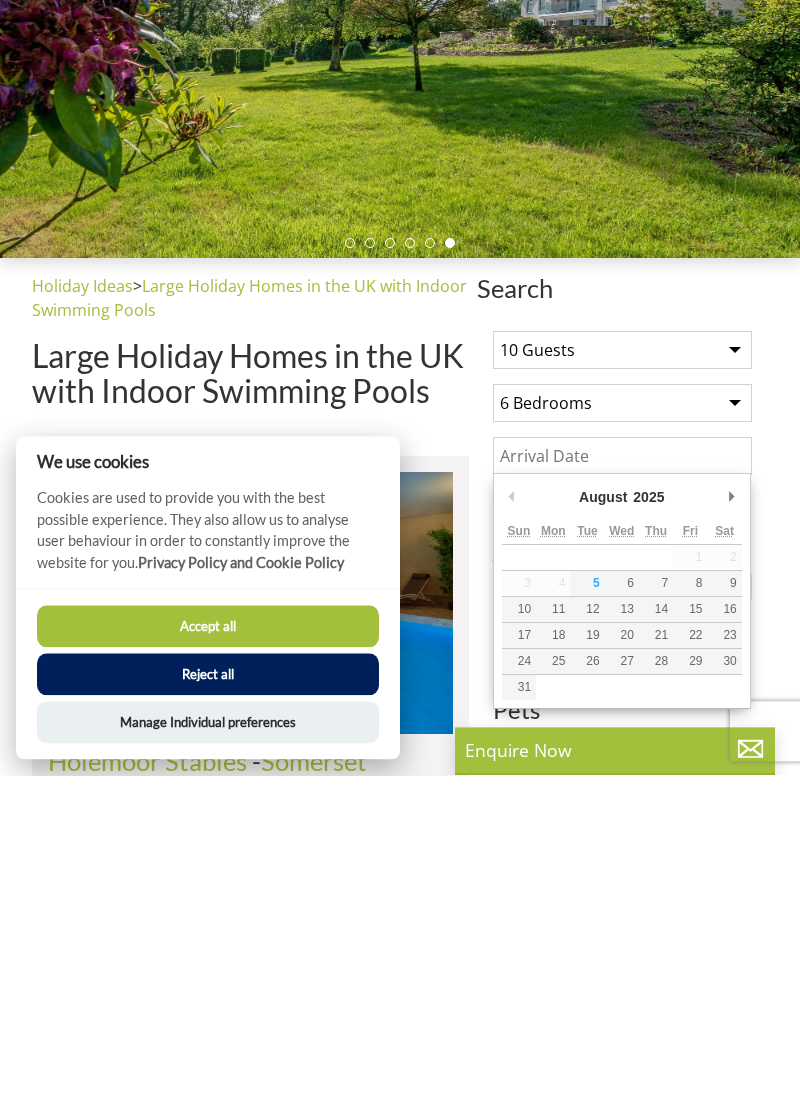 scroll, scrollTop: 70, scrollLeft: 0, axis: vertical 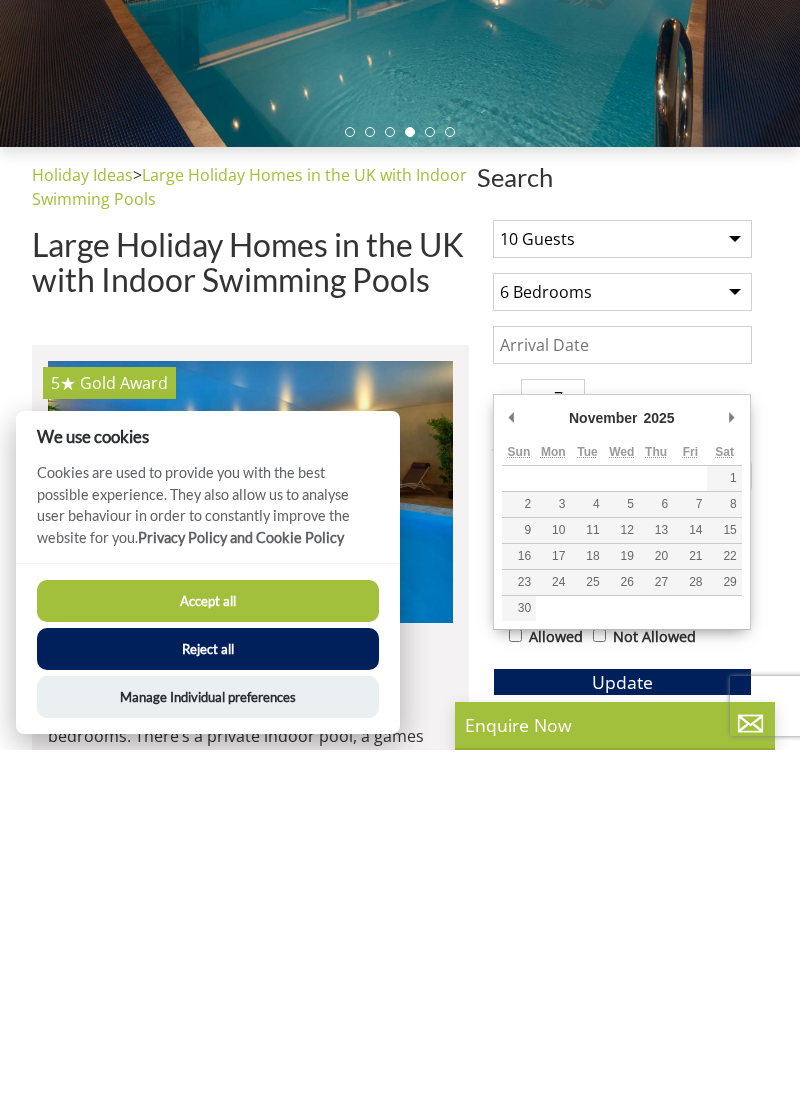 click on "Date" at bounding box center (622, 709) 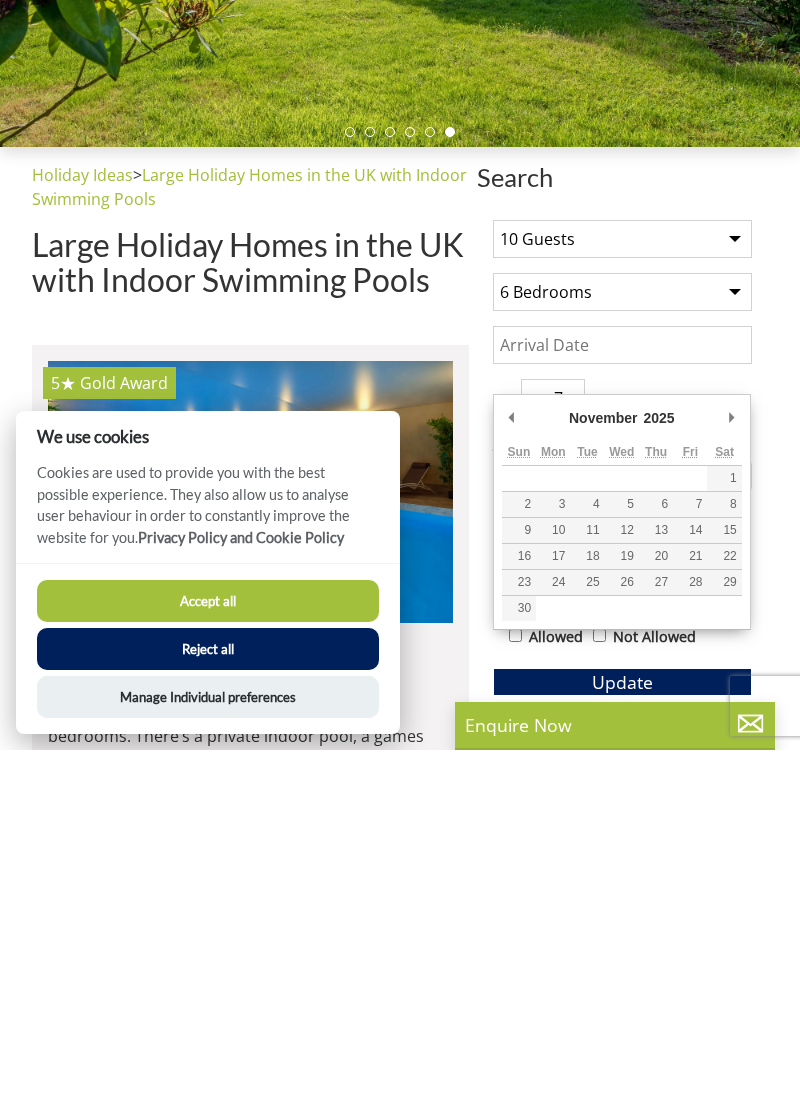 click on "Reject all" at bounding box center (208, 1013) 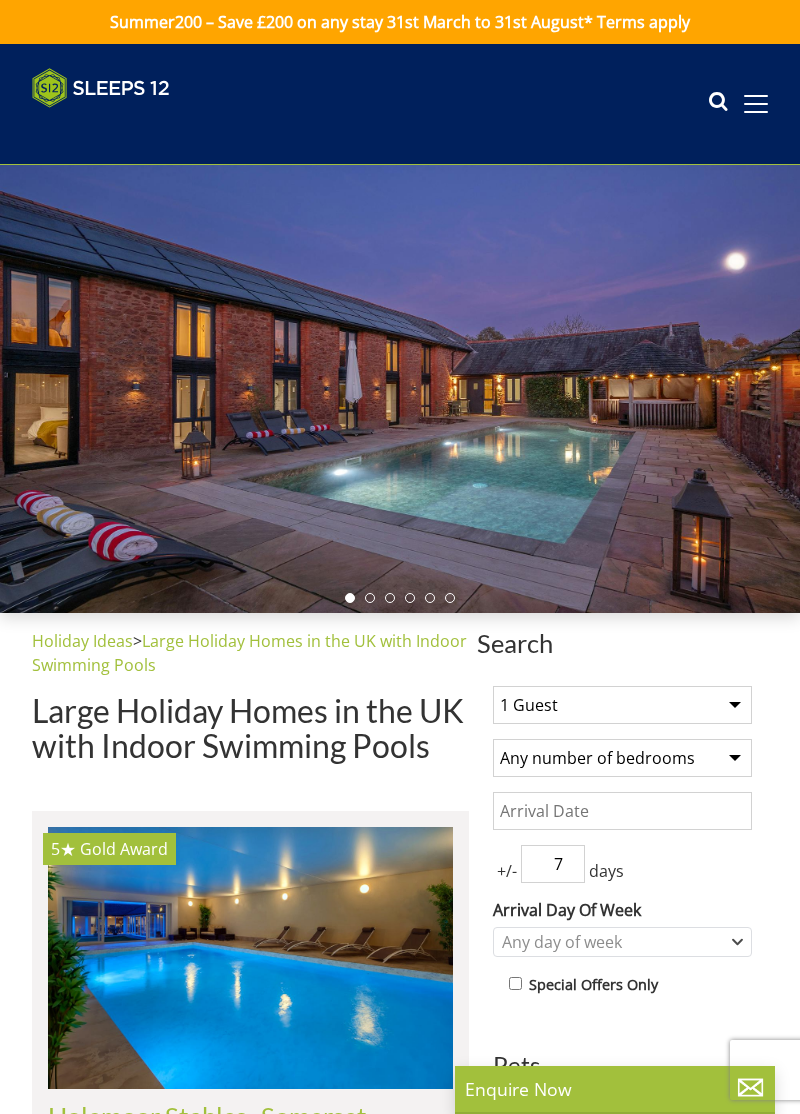 click on "Date" at bounding box center (622, 811) 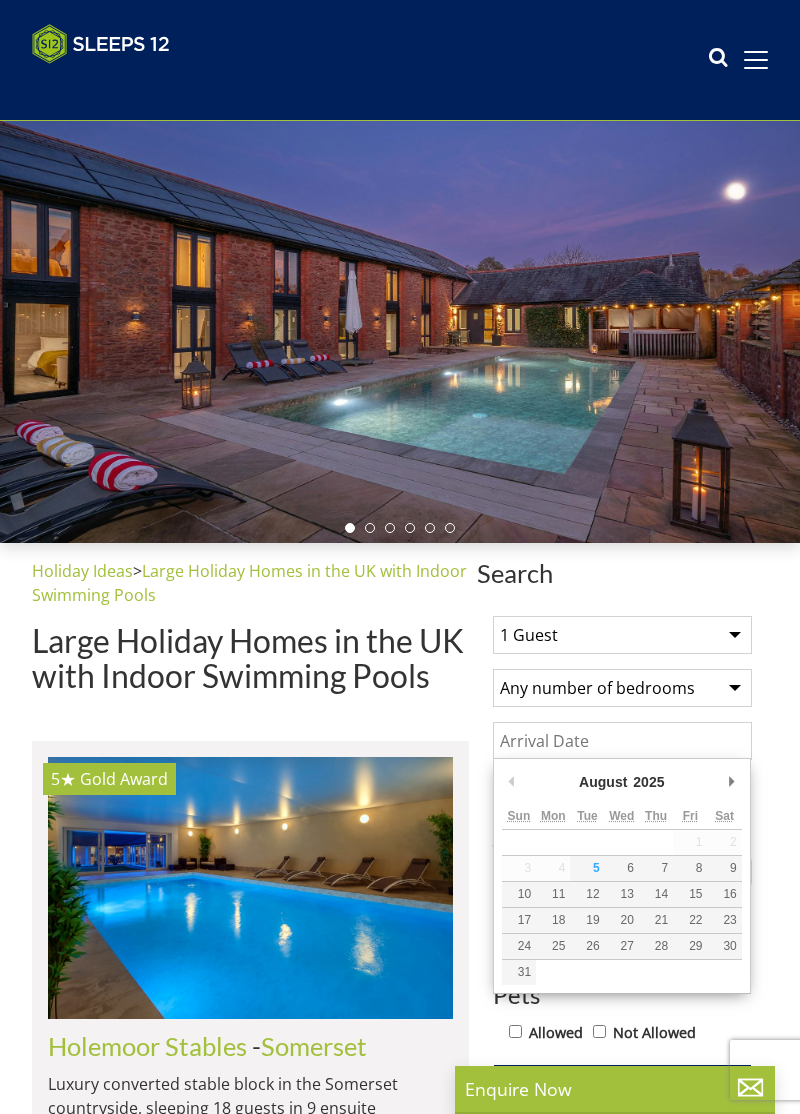 scroll, scrollTop: 70, scrollLeft: 0, axis: vertical 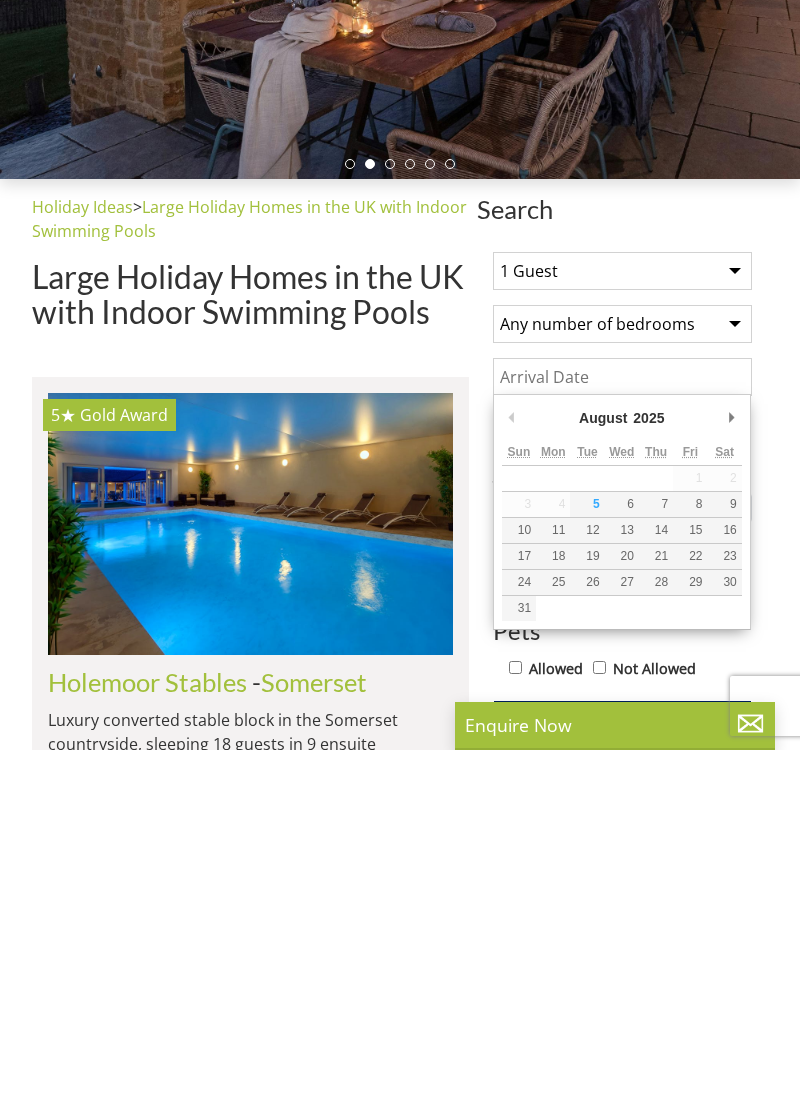 click on "Date" at bounding box center [622, 741] 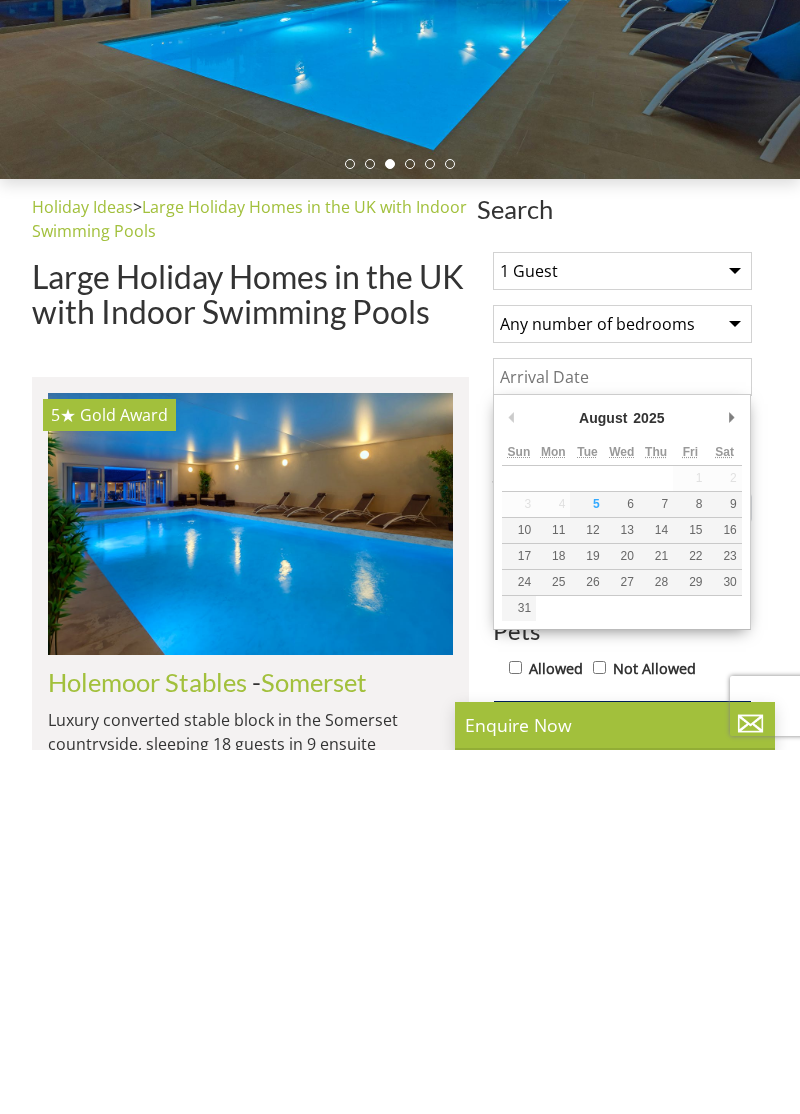 click on "Date" at bounding box center [622, 741] 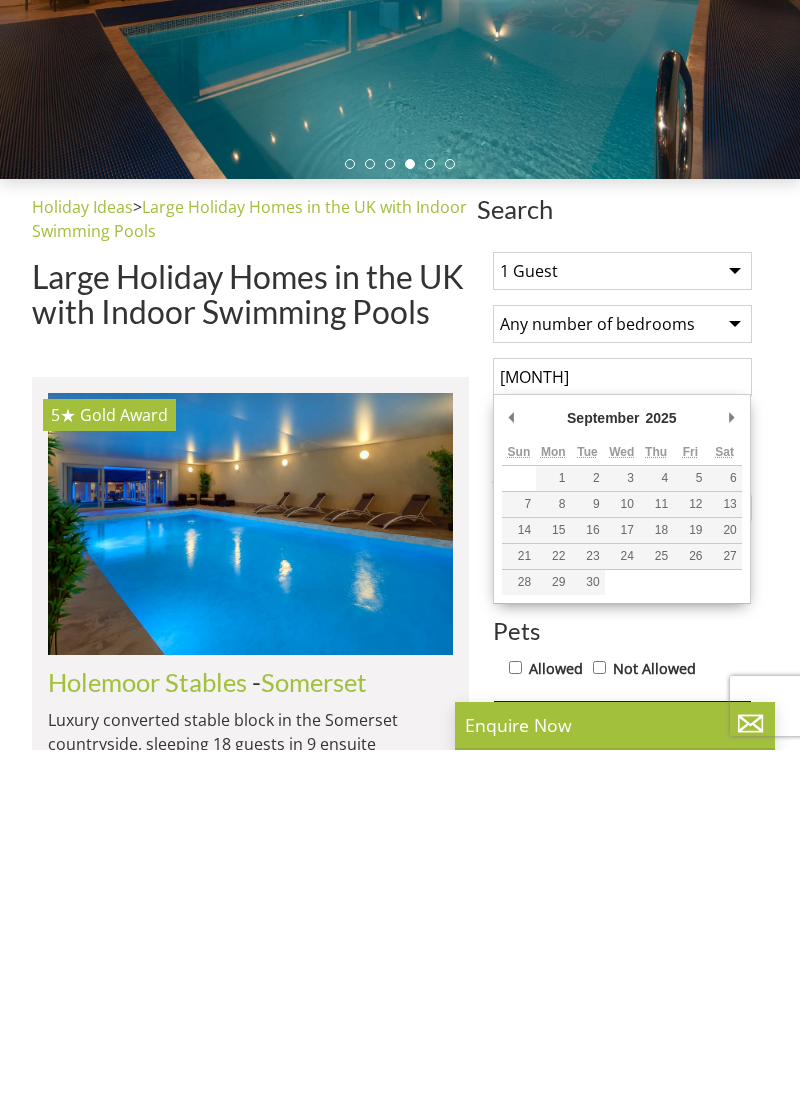 type on "[MONTH]" 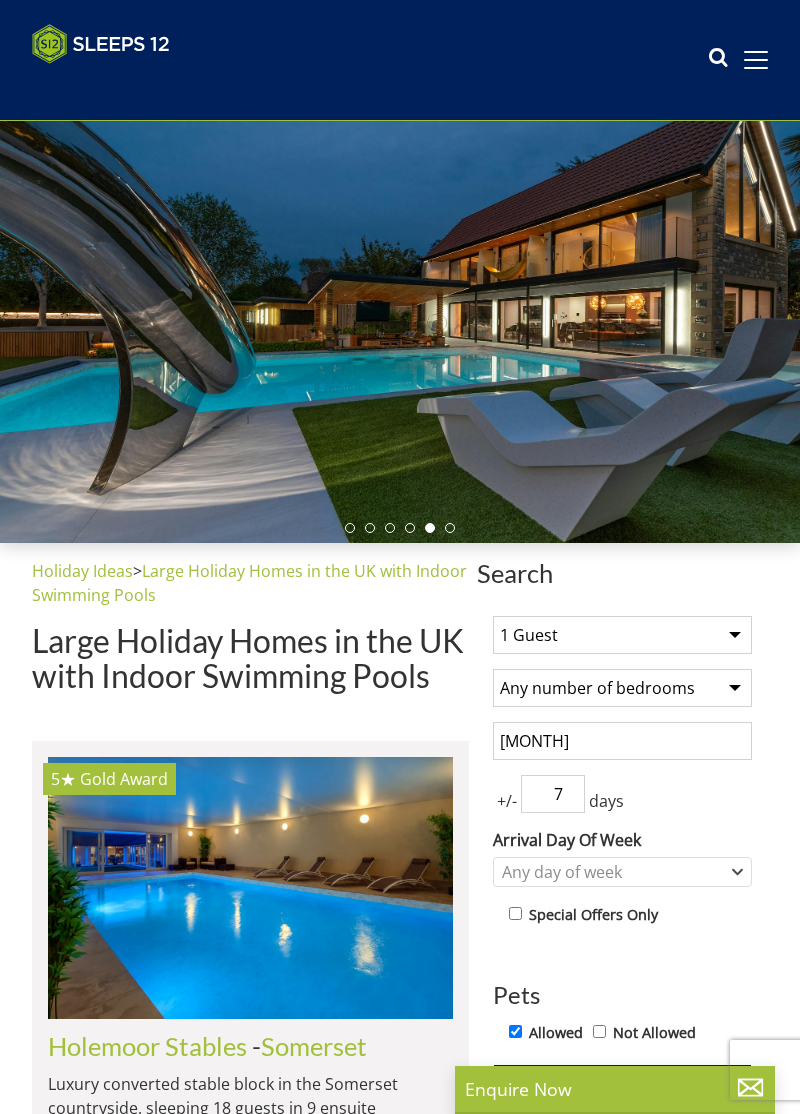 click on "[MONTH]" at bounding box center [622, 741] 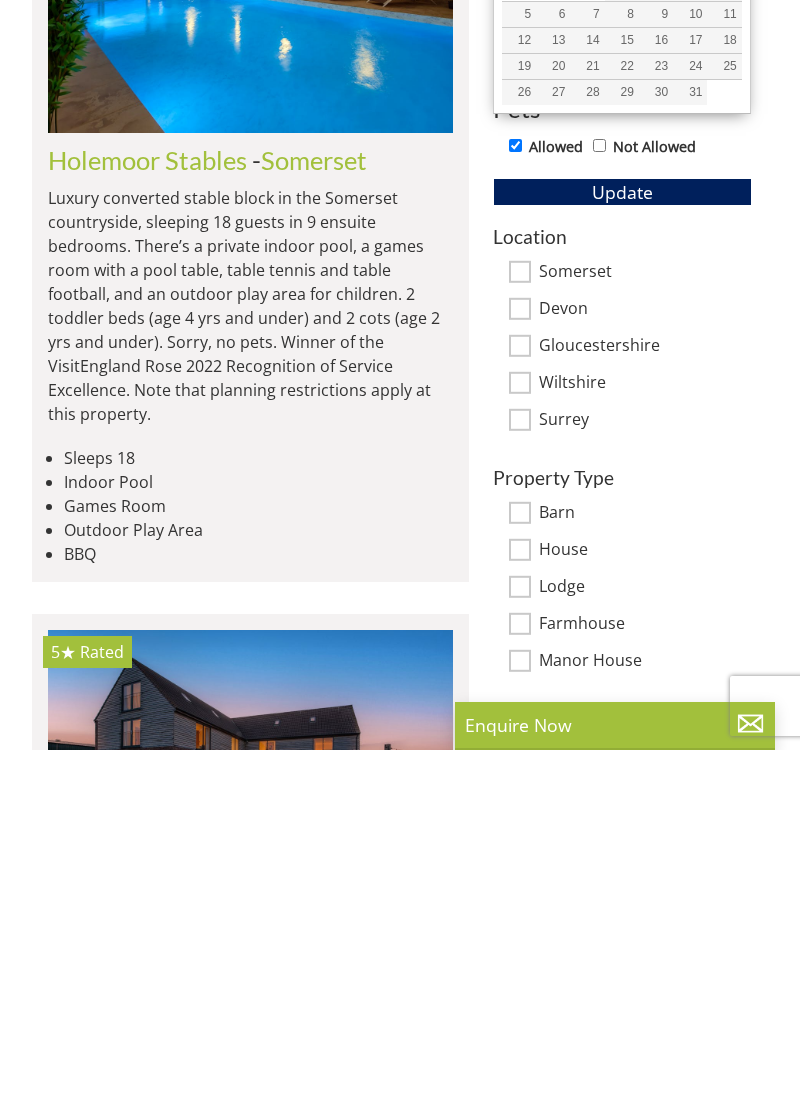 scroll, scrollTop: 562, scrollLeft: 0, axis: vertical 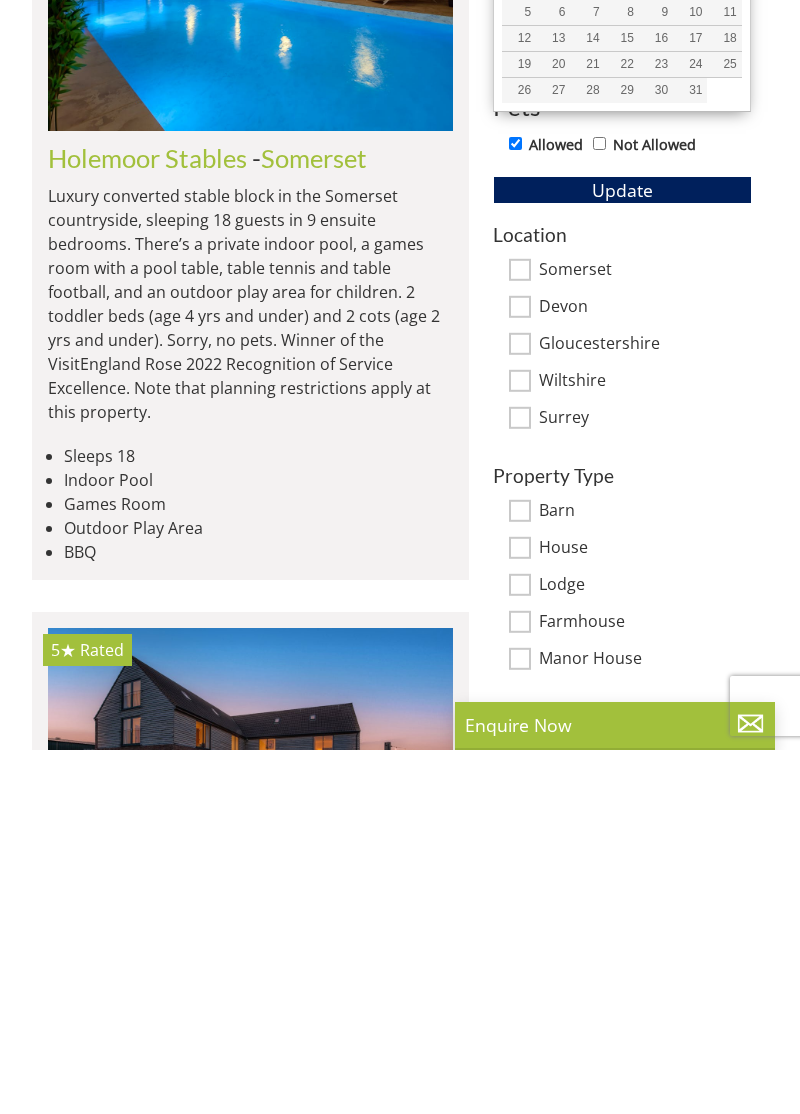type on "[MONTH] [YEAR]" 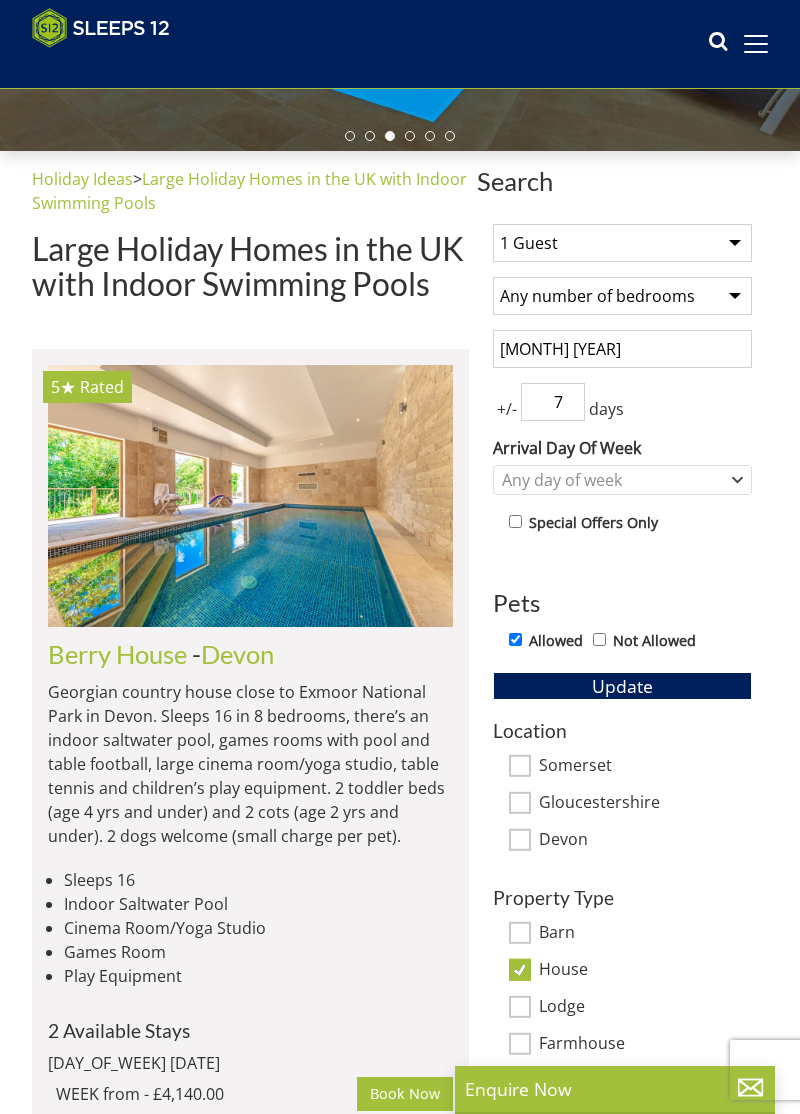scroll, scrollTop: 430, scrollLeft: 0, axis: vertical 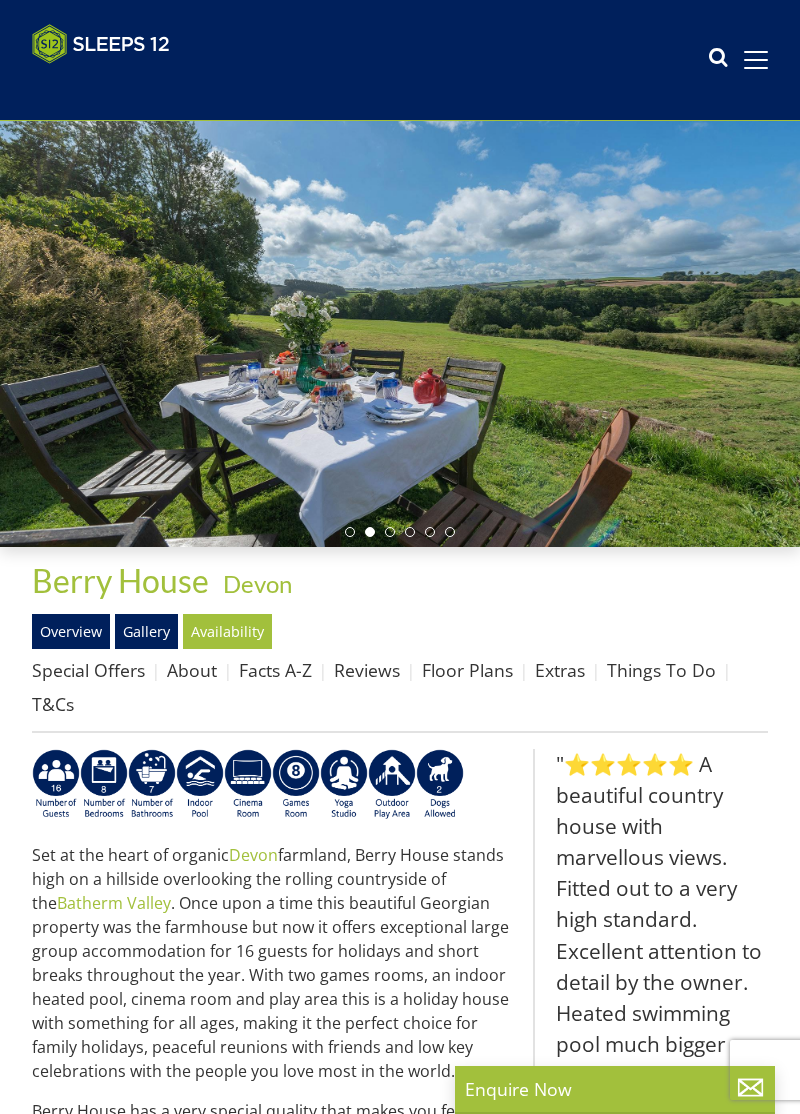 click on "Floor Plans" at bounding box center [467, 670] 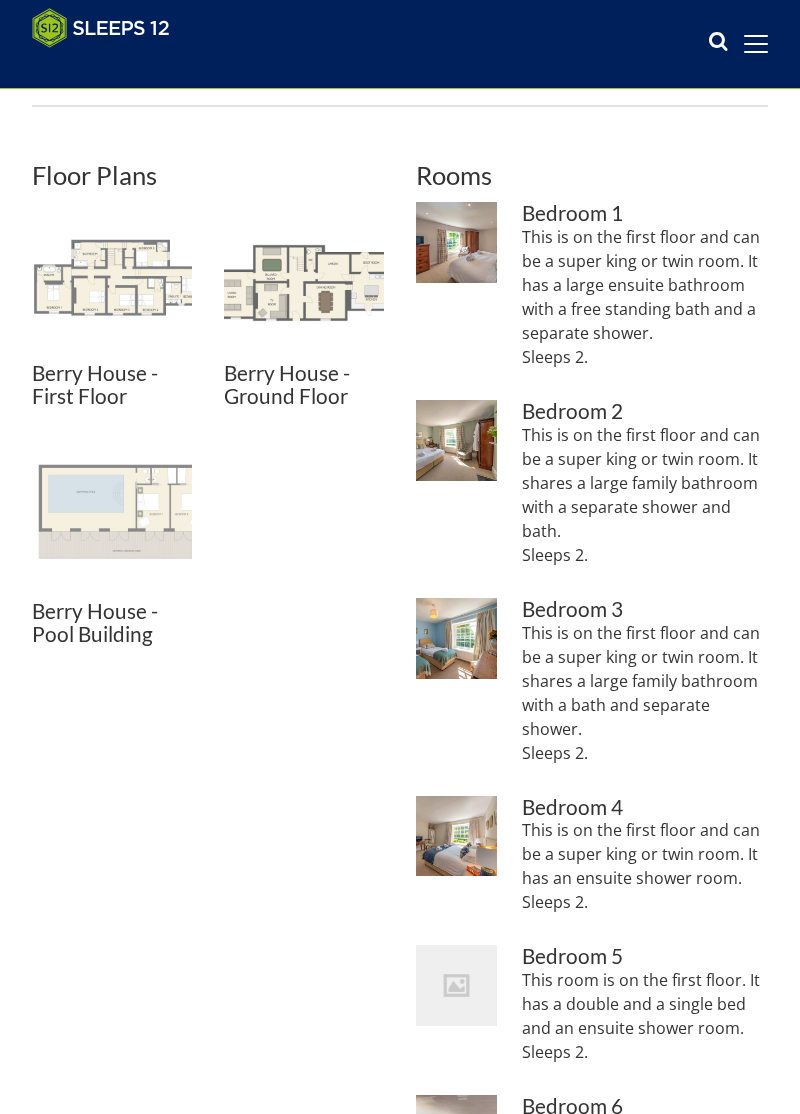 scroll, scrollTop: 661, scrollLeft: 0, axis: vertical 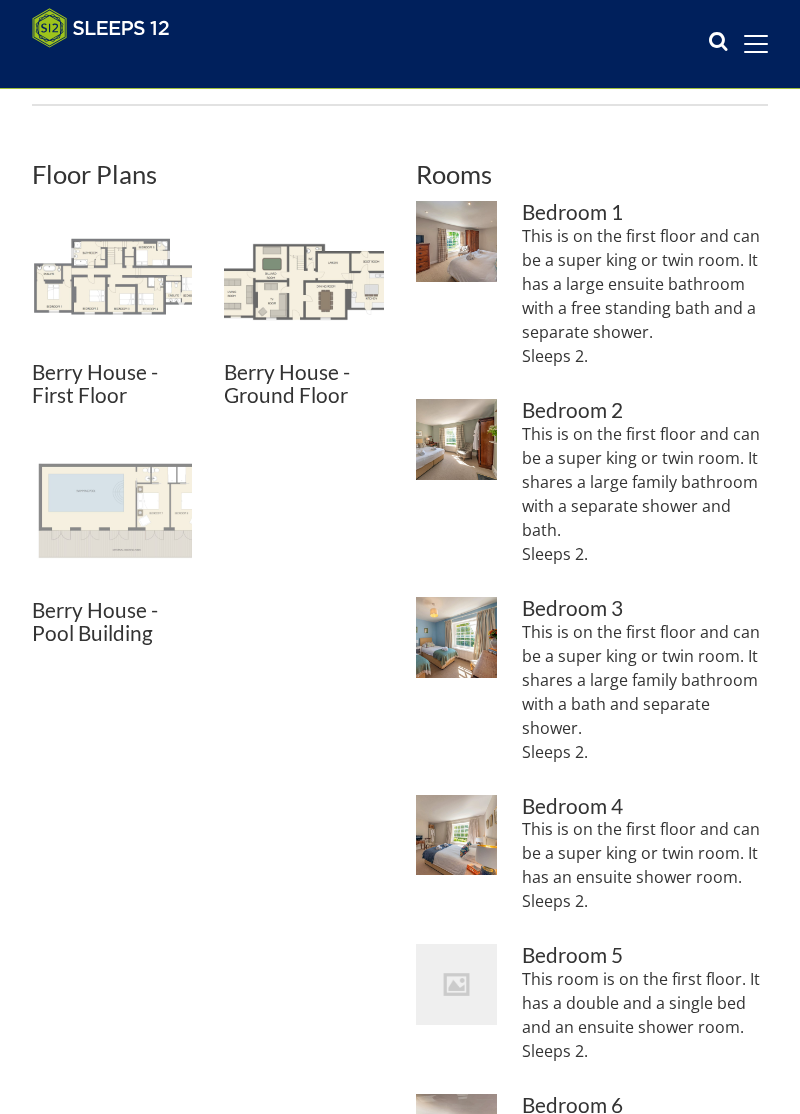 click on "This is on the first floor and can be a super king or twin room. It has an ensuite shower room.
Sleeps 2." at bounding box center [645, 873] 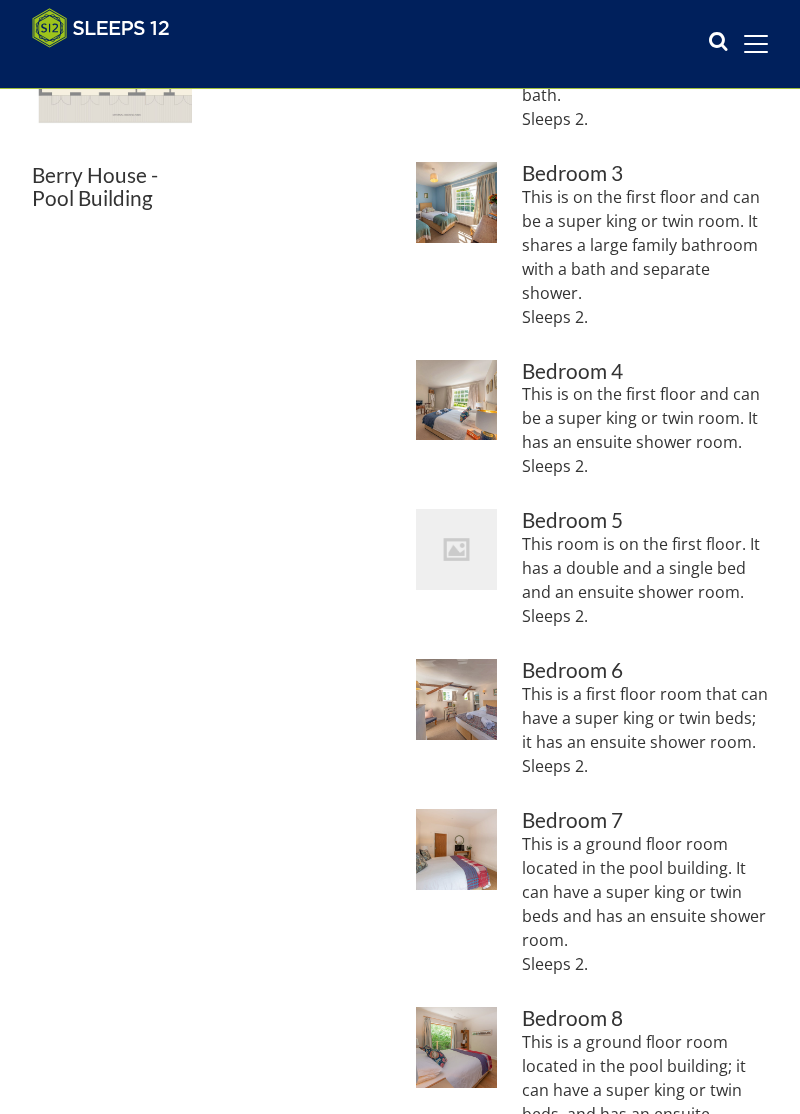 scroll, scrollTop: 1101, scrollLeft: 0, axis: vertical 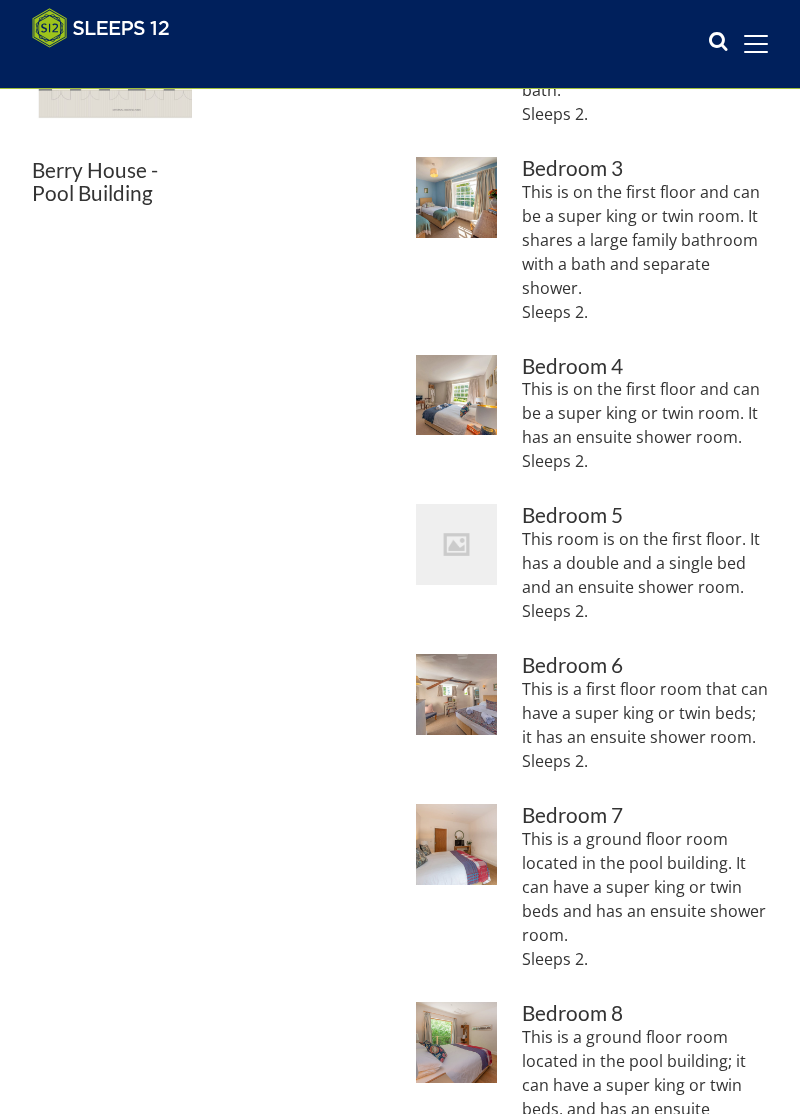 click at bounding box center [456, 844] 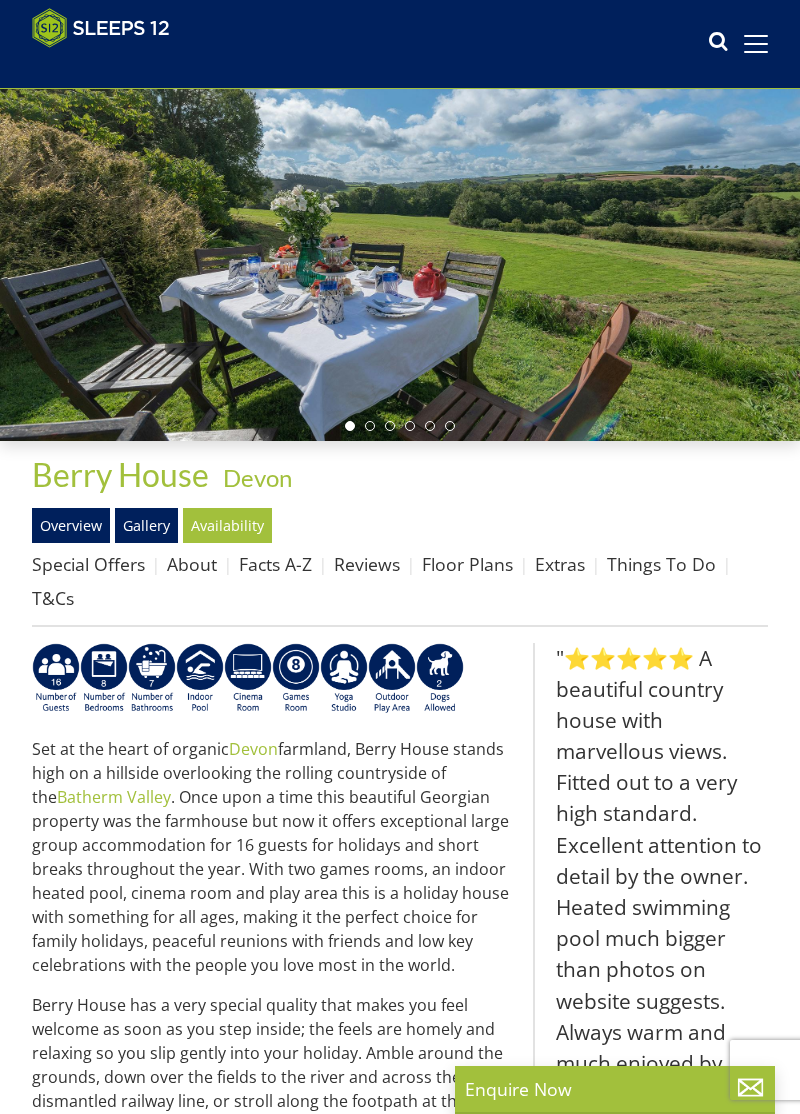 scroll, scrollTop: 140, scrollLeft: 0, axis: vertical 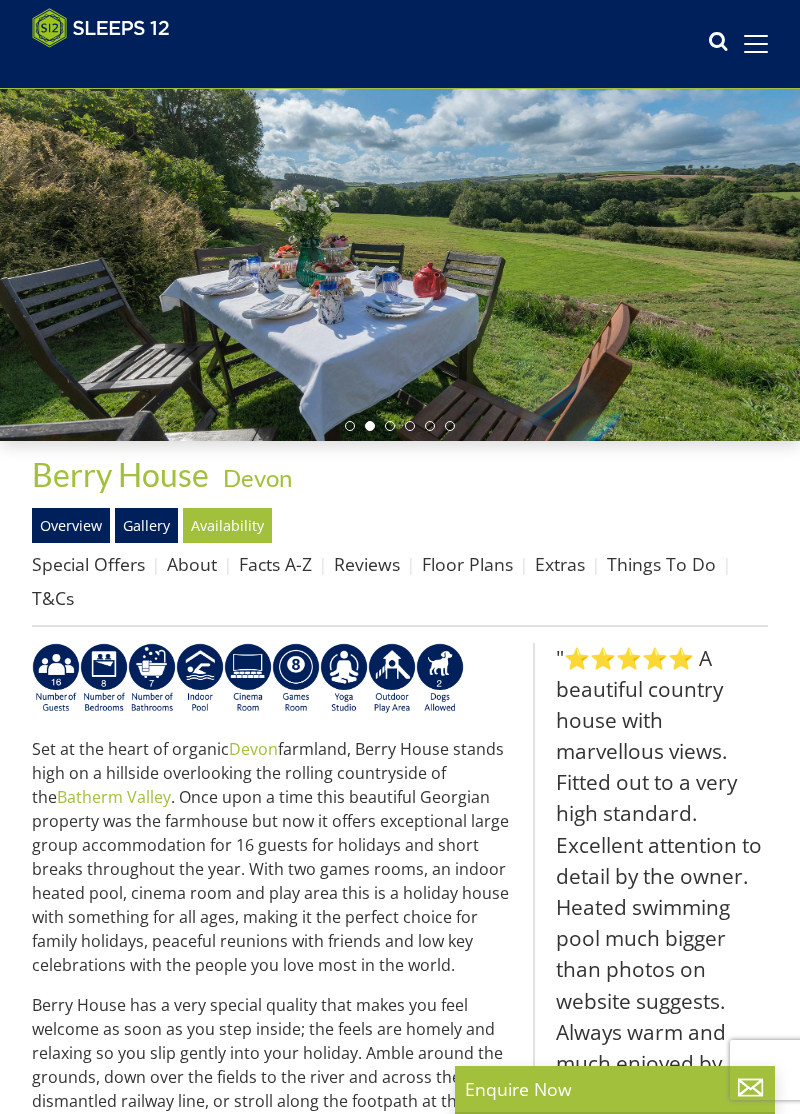 click on "Floor Plans" at bounding box center (467, 564) 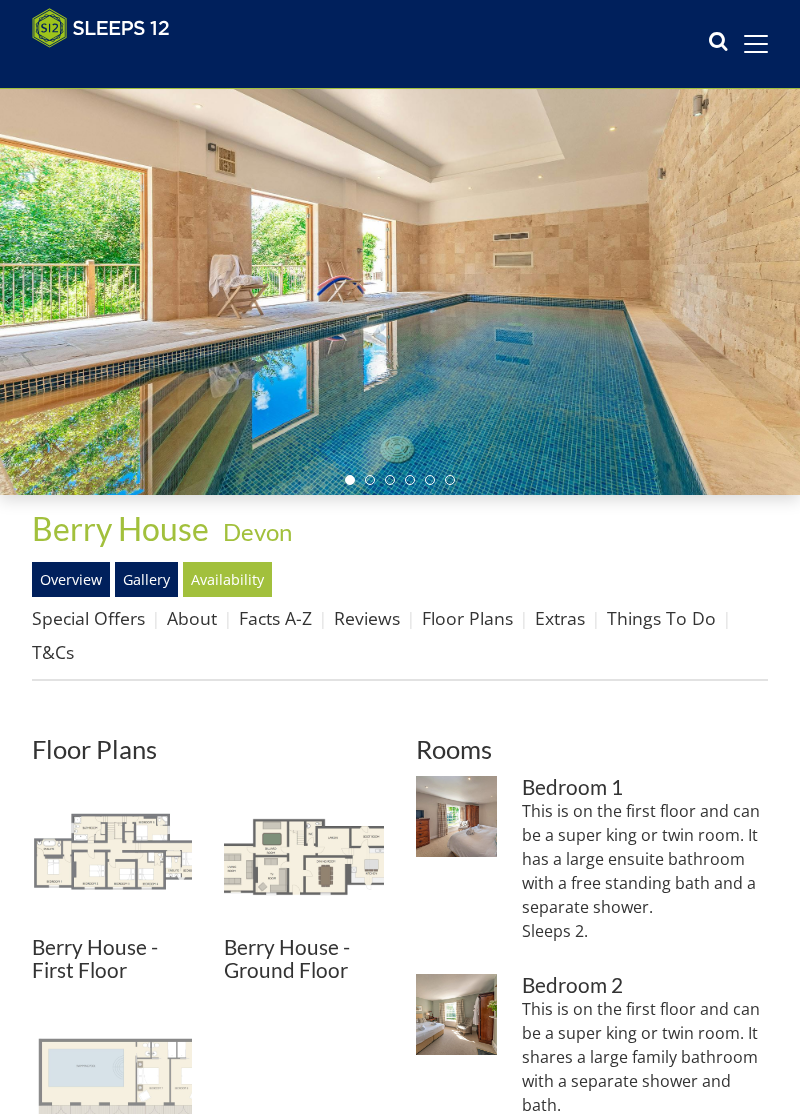 scroll, scrollTop: 88, scrollLeft: 0, axis: vertical 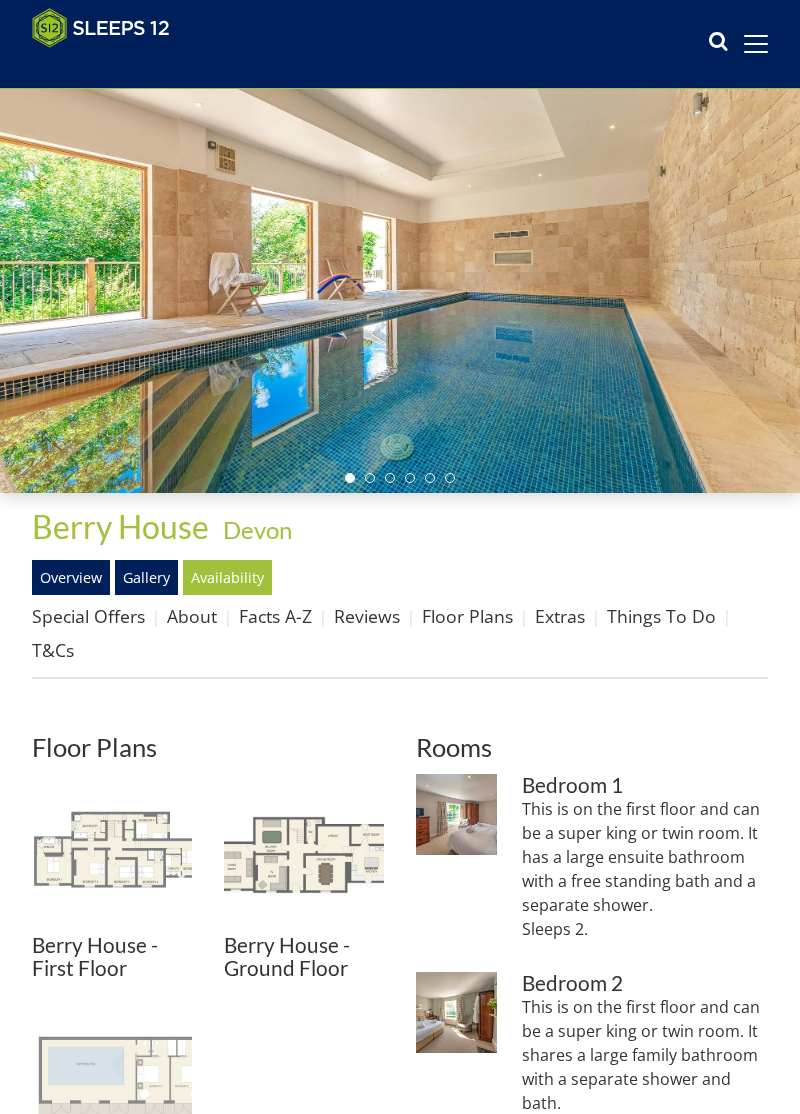 click at bounding box center [112, 854] 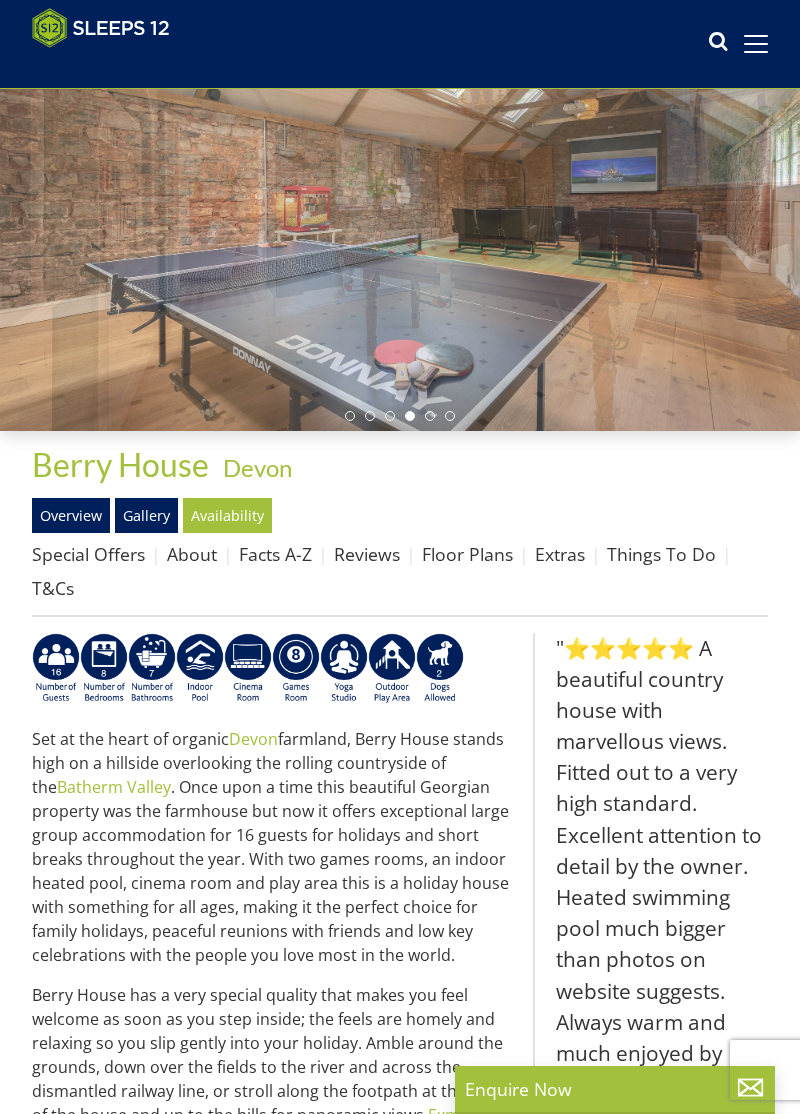 scroll, scrollTop: 0, scrollLeft: 0, axis: both 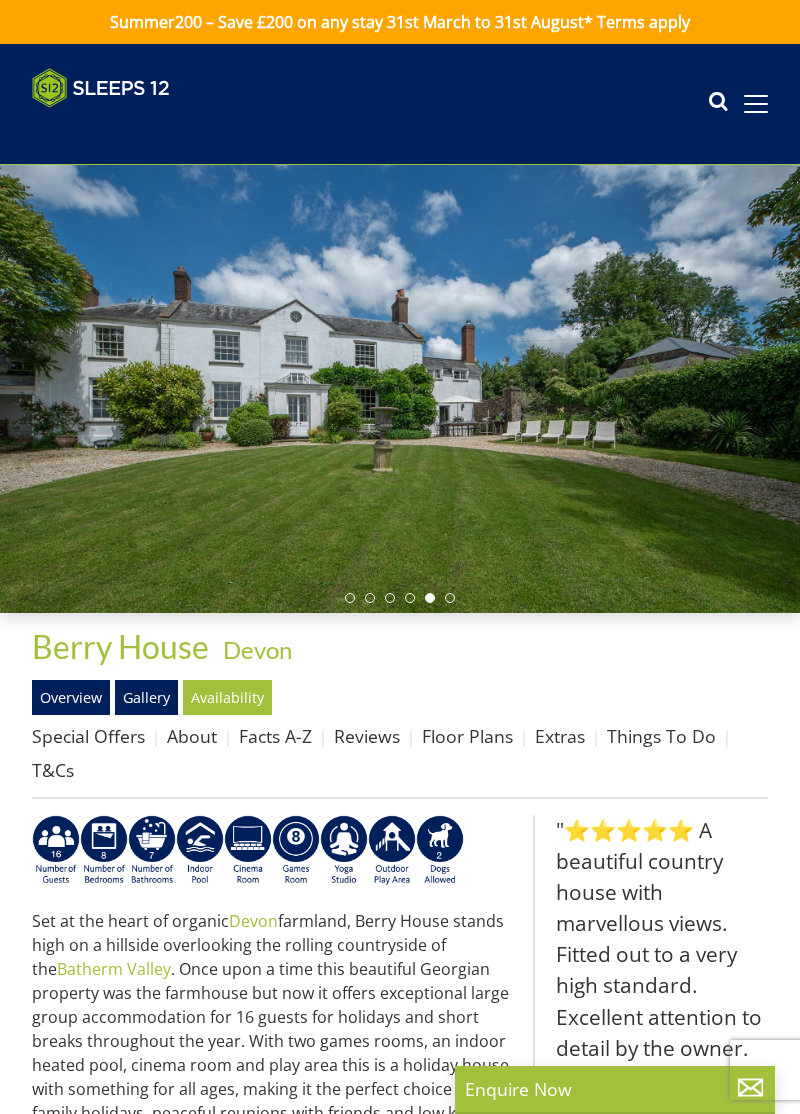 click on "Set at the heart of organic [REGION] farmland, Berry House stands high on a hillside overlooking the rolling countryside of the [REGION] Valley . Once upon a time this beautiful Georgian property was the farmhouse but now it offers exceptional large group accommodation for 16 guests for holidays and short breaks throughout the year. With two games rooms, an indoor heated pool, cinema room and play area this is a holiday house with something for all ages, making it the perfect choice for family holidays, peaceful reunions with friends and low key celebrations with the people you love most in the world." at bounding box center [274, 1029] 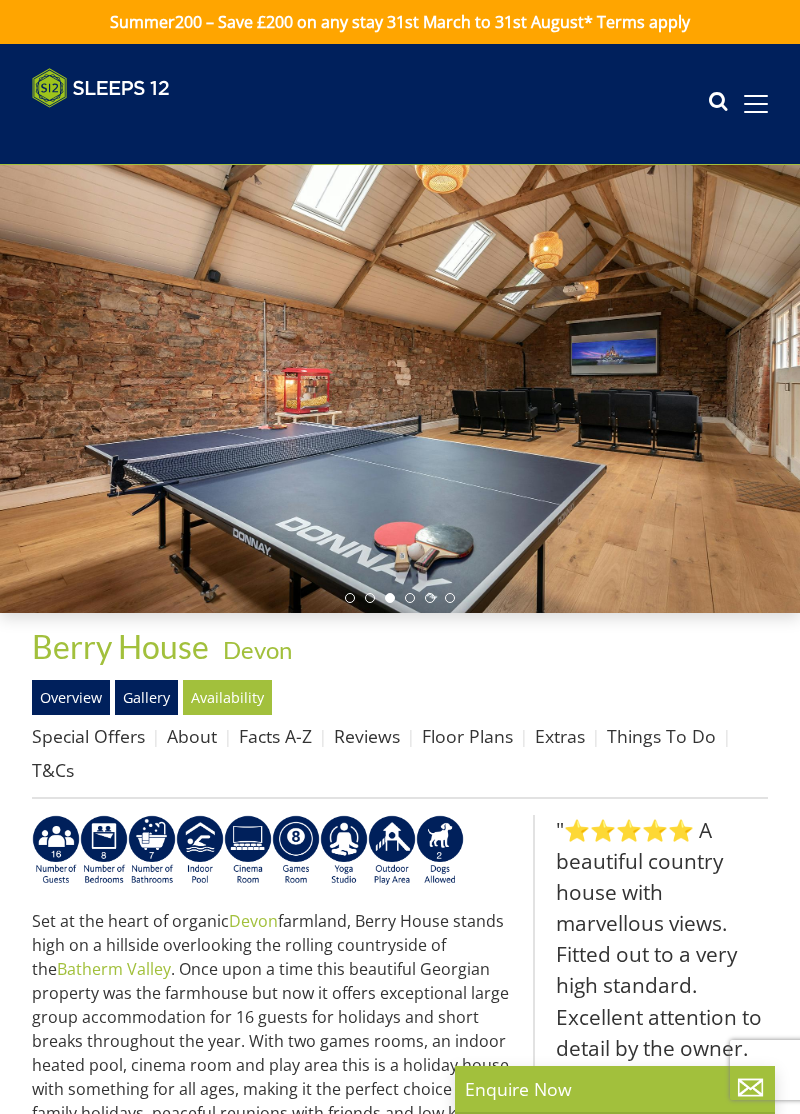 click at bounding box center (400, 389) 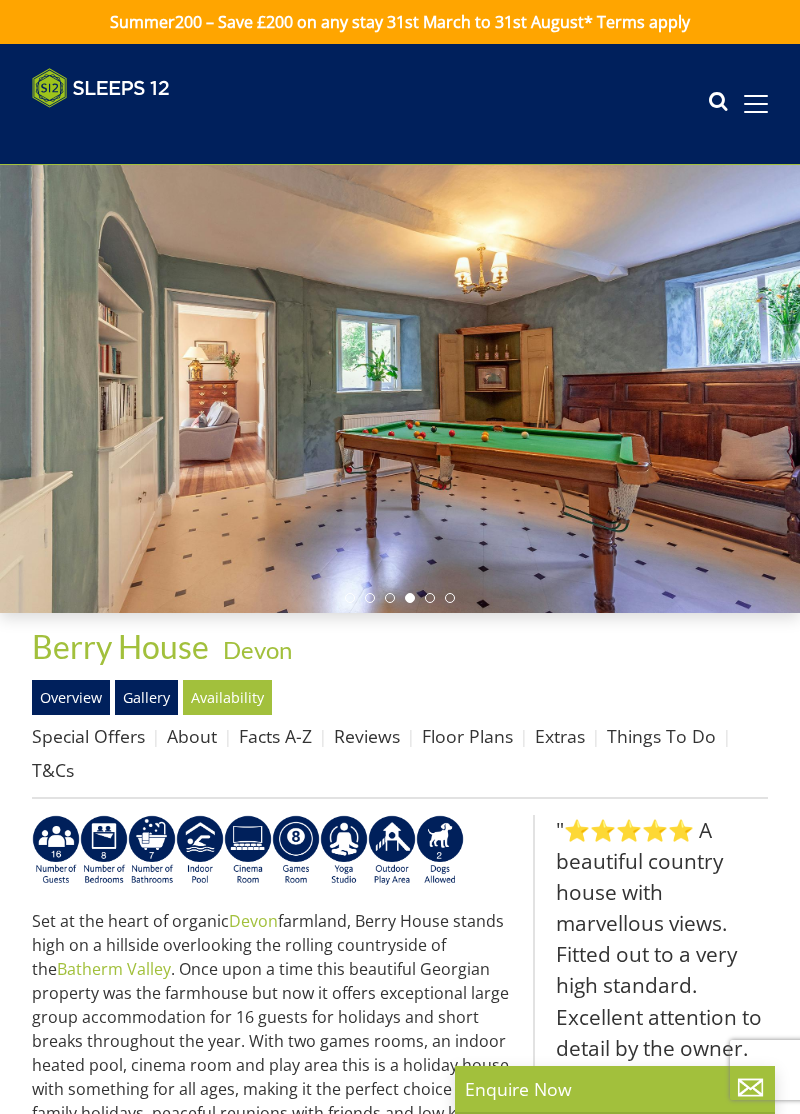 click at bounding box center [400, 389] 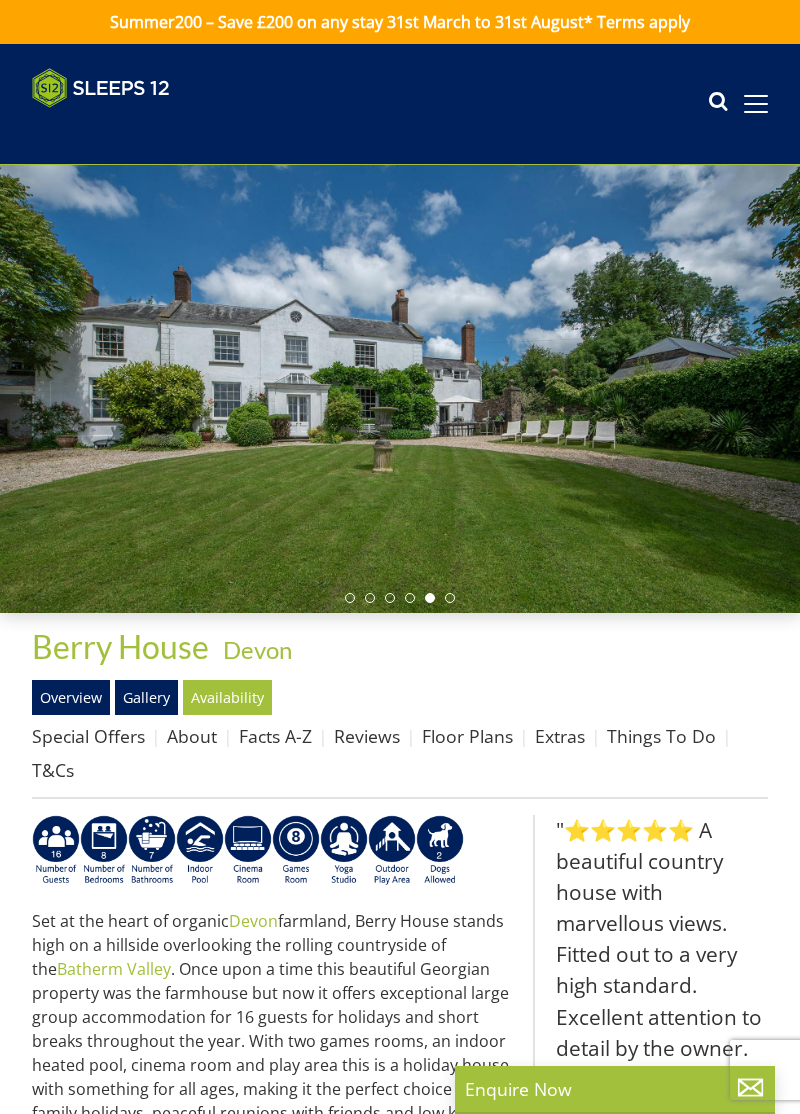click at bounding box center [400, 389] 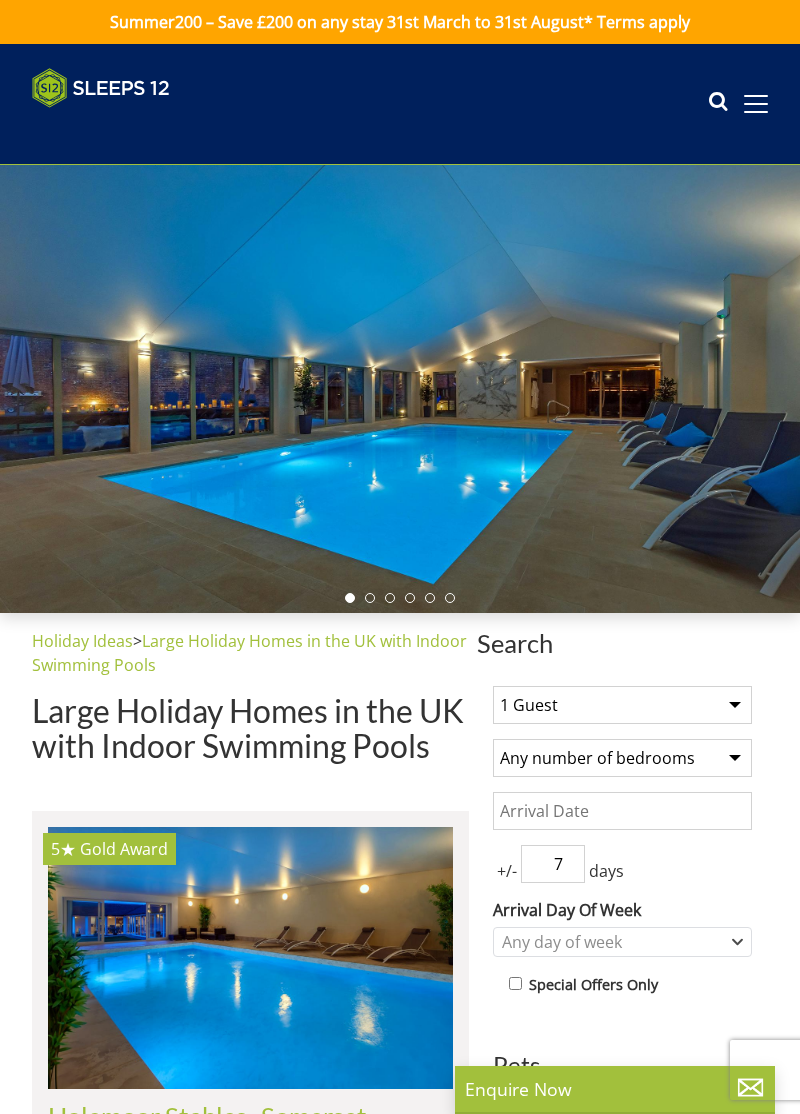 scroll, scrollTop: 0, scrollLeft: 0, axis: both 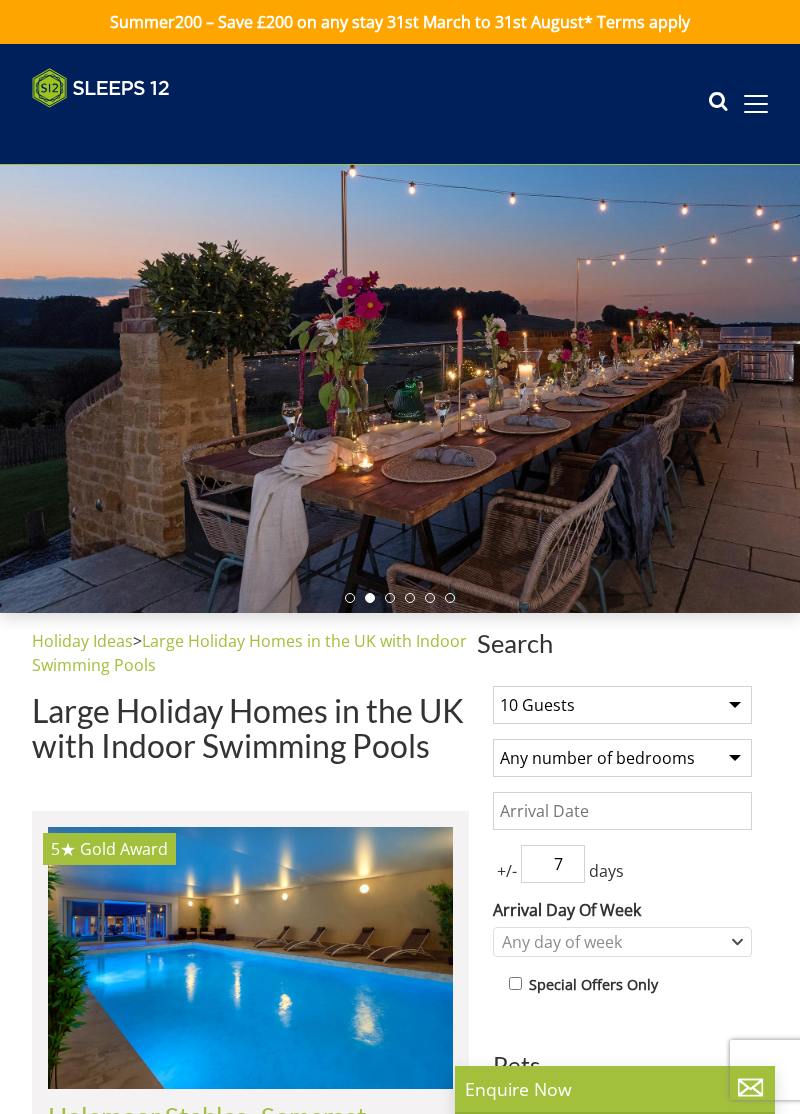 click on "Any number of bedrooms
4 Bedrooms
5 Bedrooms
6 Bedrooms
7 Bedrooms
8 Bedrooms
9 Bedrooms
10 Bedrooms
11 Bedrooms
12 Bedrooms
13 Bedrooms
14 Bedrooms
15 Bedrooms
16 Bedrooms" at bounding box center [622, 758] 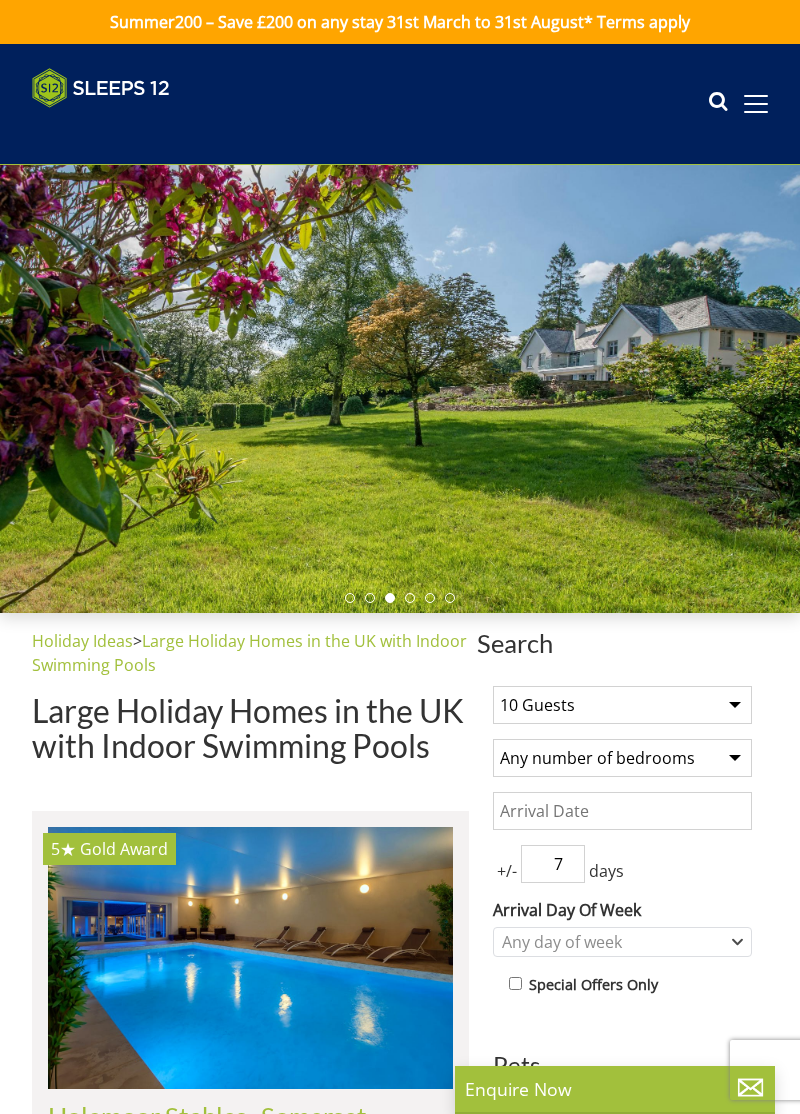 select on "11" 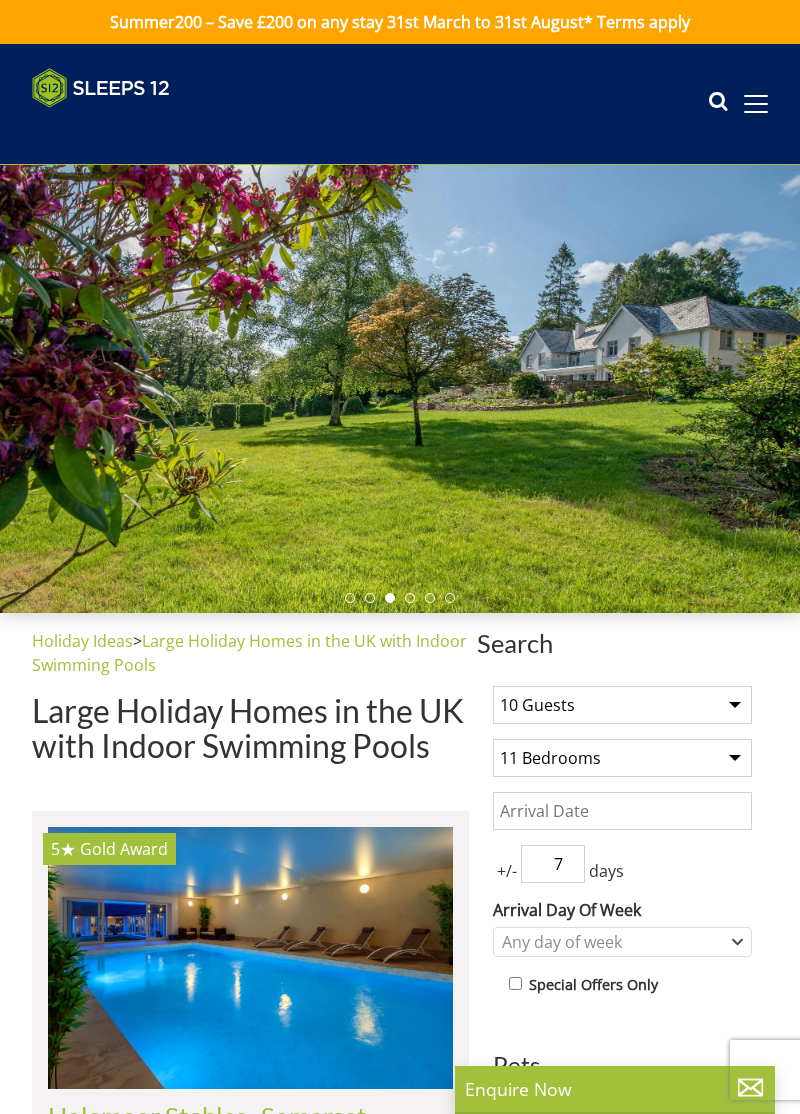 click on "Date" at bounding box center (622, 811) 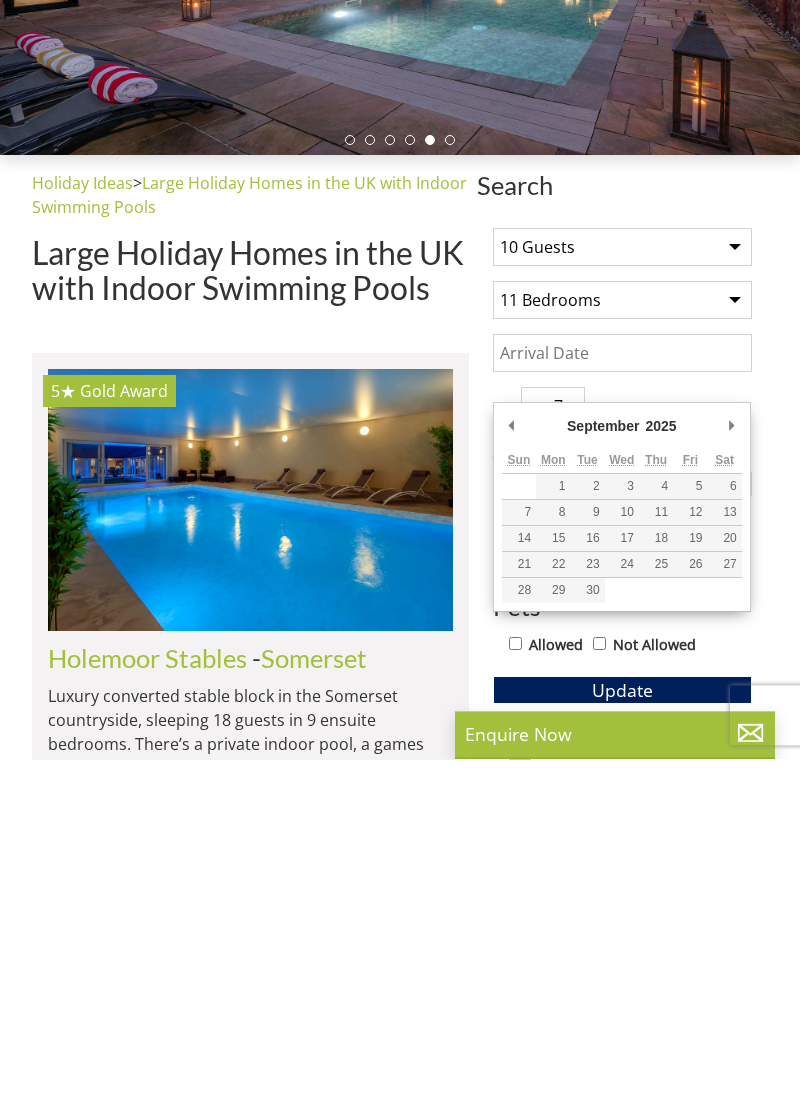 scroll, scrollTop: 71, scrollLeft: 0, axis: vertical 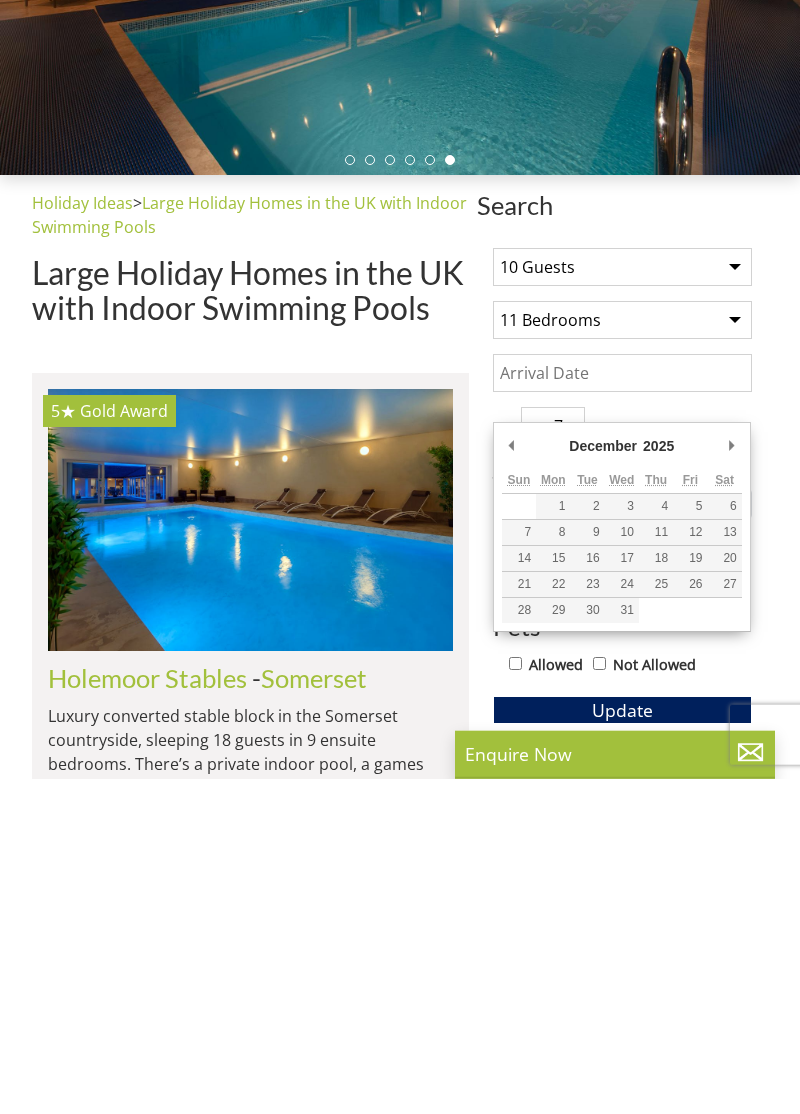 click on "2025 2026 2027 2028 2029 2030 2031 2032 2033 2034 2035" at bounding box center (667, 781) 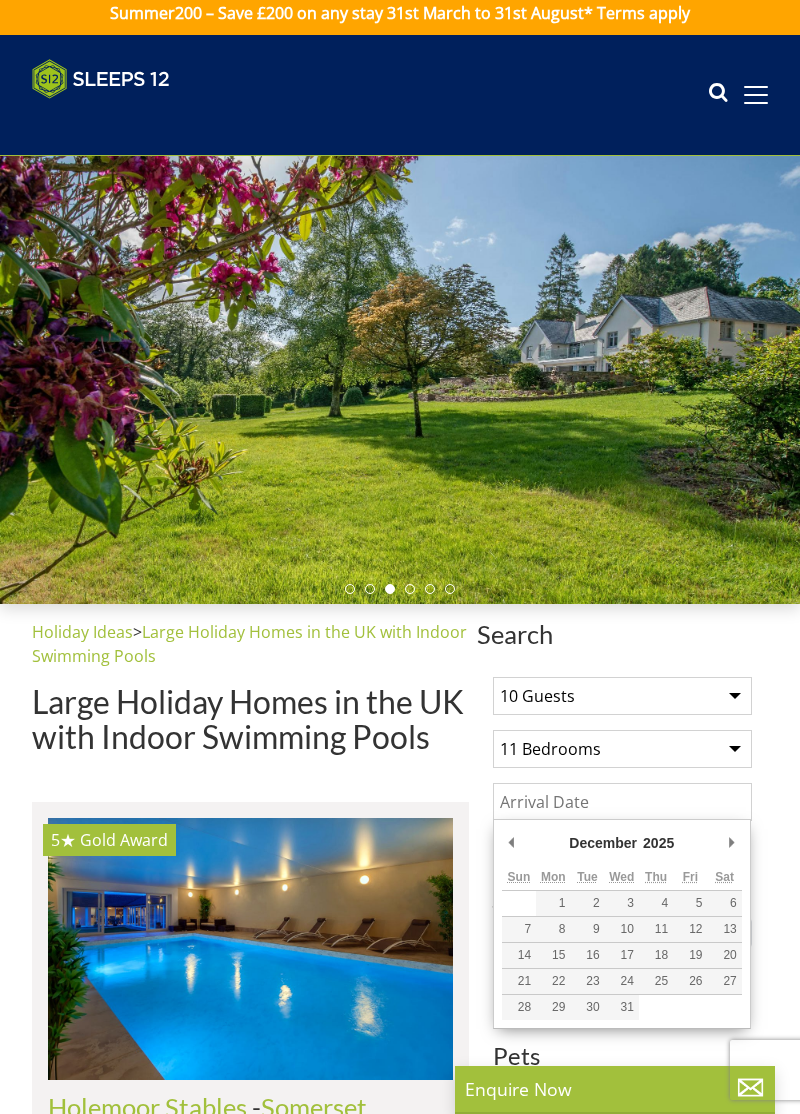 scroll, scrollTop: 0, scrollLeft: 0, axis: both 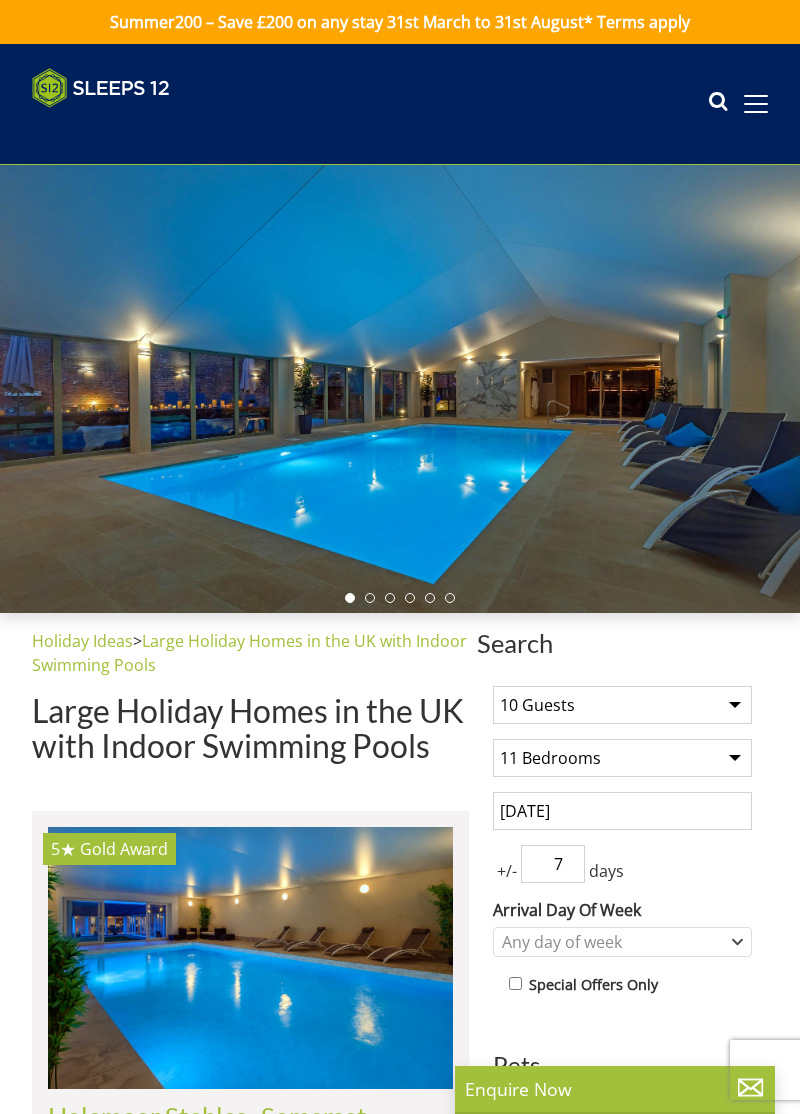 click on "24/12/2025" at bounding box center (622, 811) 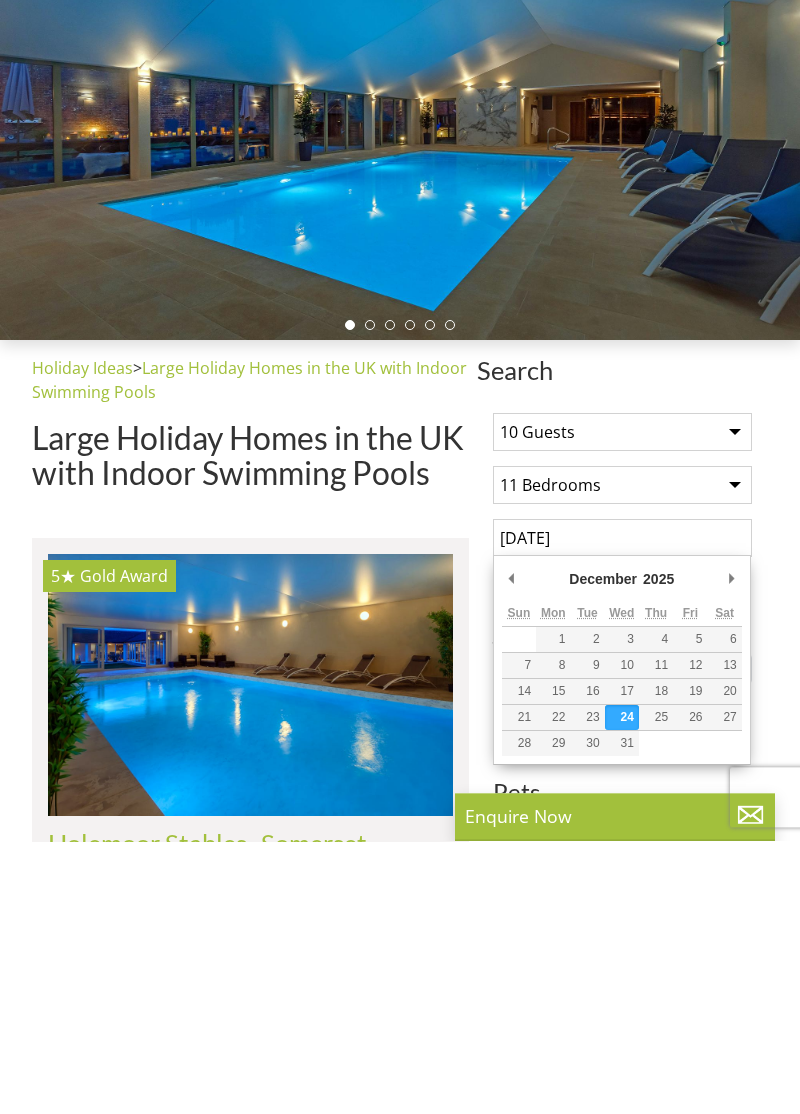 scroll, scrollTop: 70, scrollLeft: 0, axis: vertical 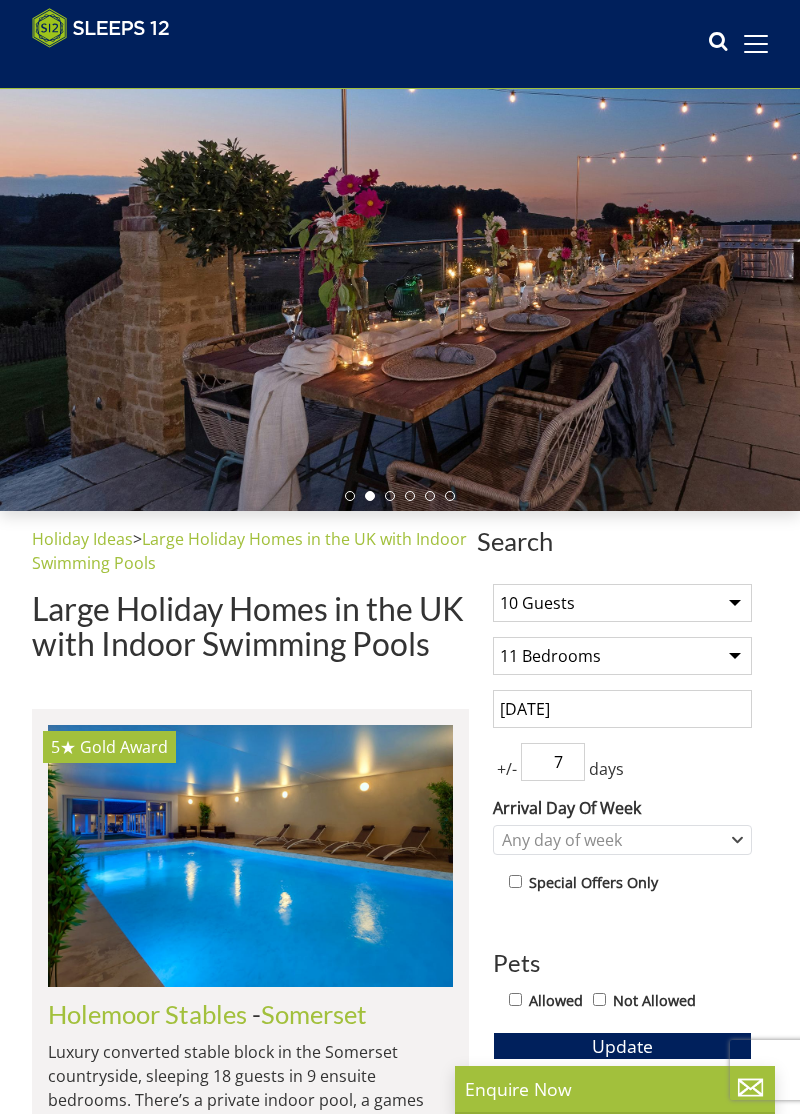 click on "24/12/2025" at bounding box center (622, 709) 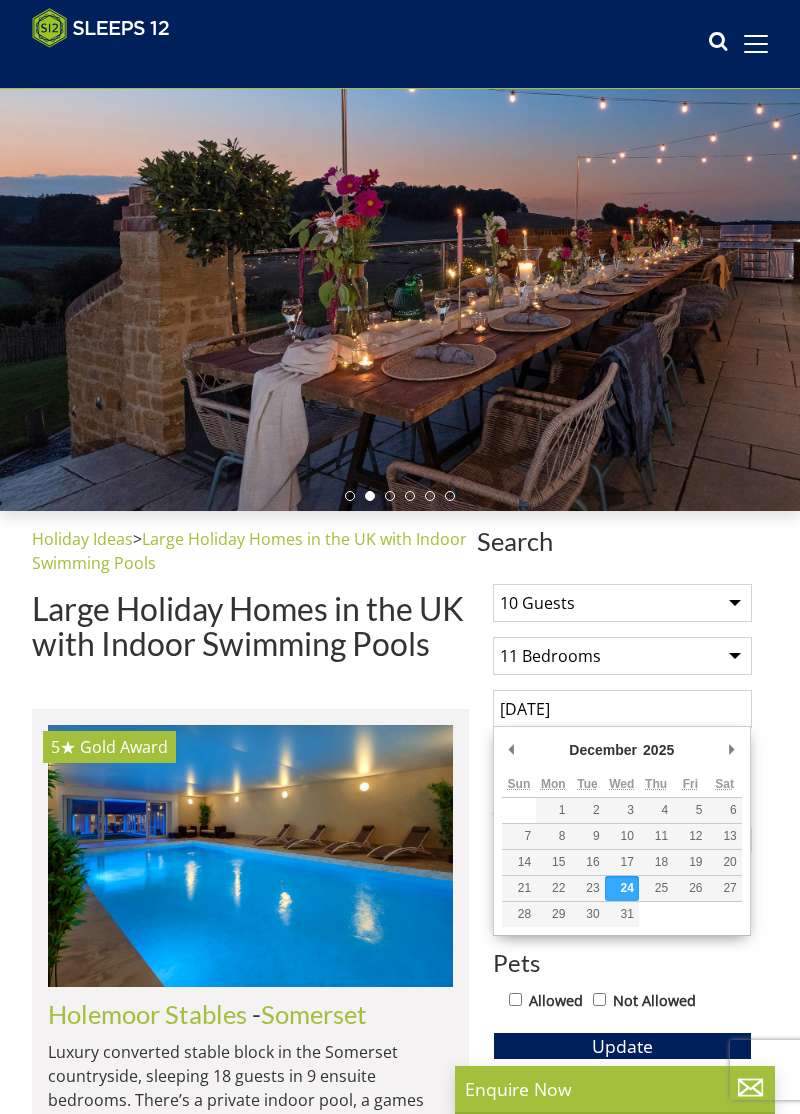 click on "24/12/2025" at bounding box center (622, 709) 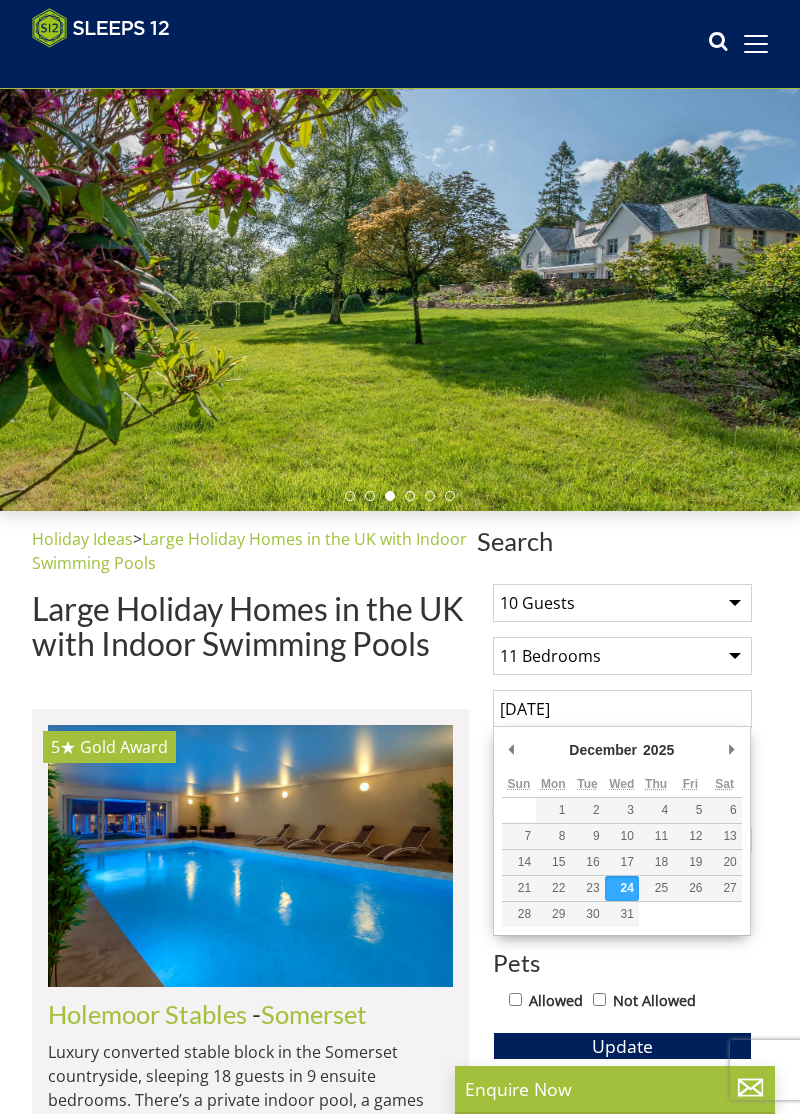 click on "24/12/2025" at bounding box center [622, 709] 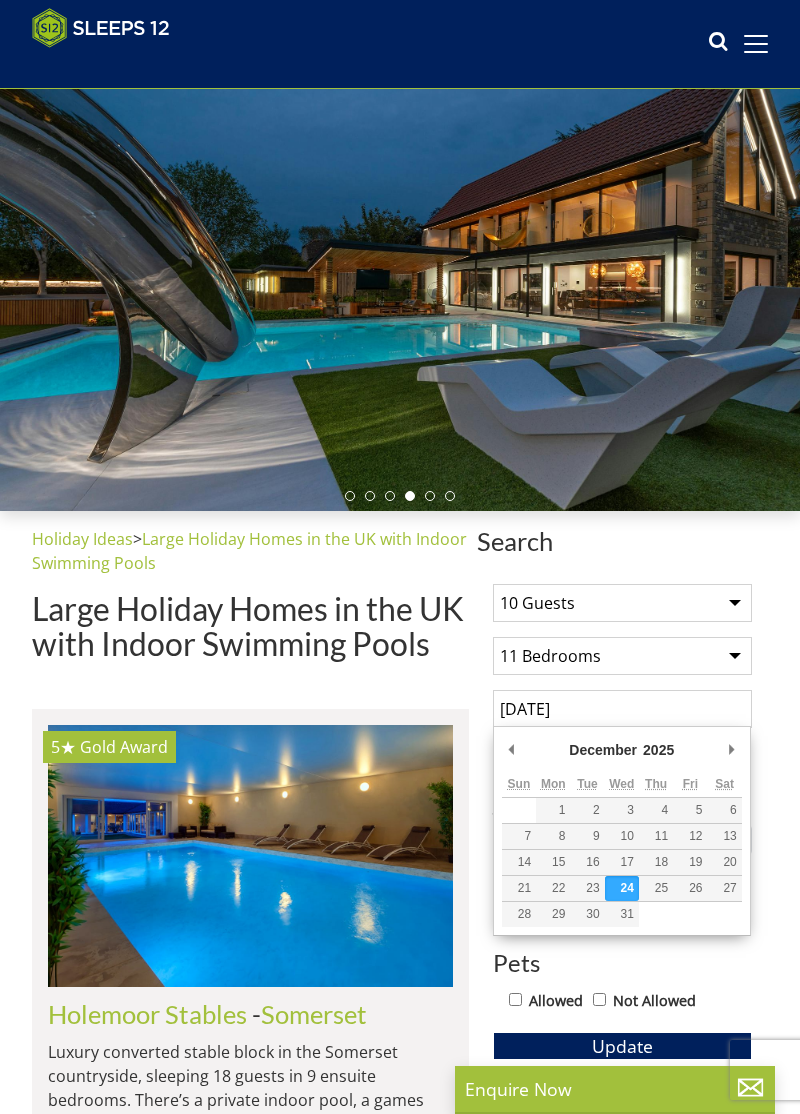click on "2324/12/2025" at bounding box center [622, 709] 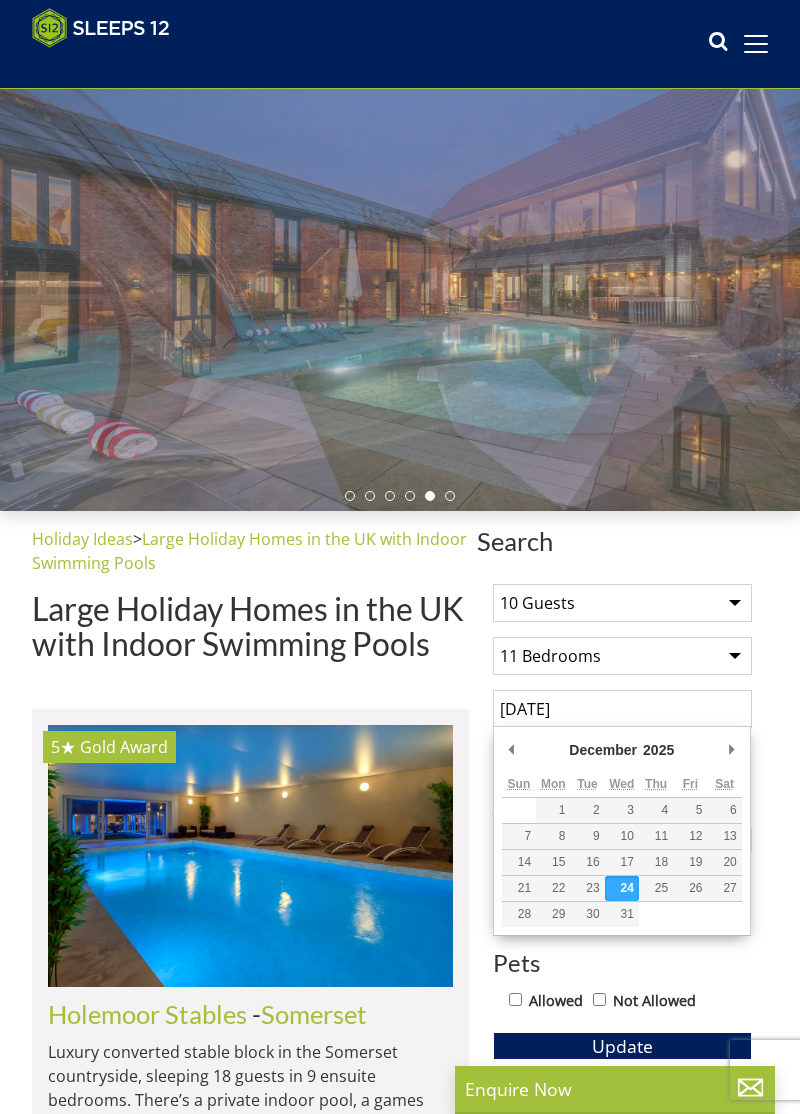 click on "2324/12/2025" at bounding box center (622, 709) 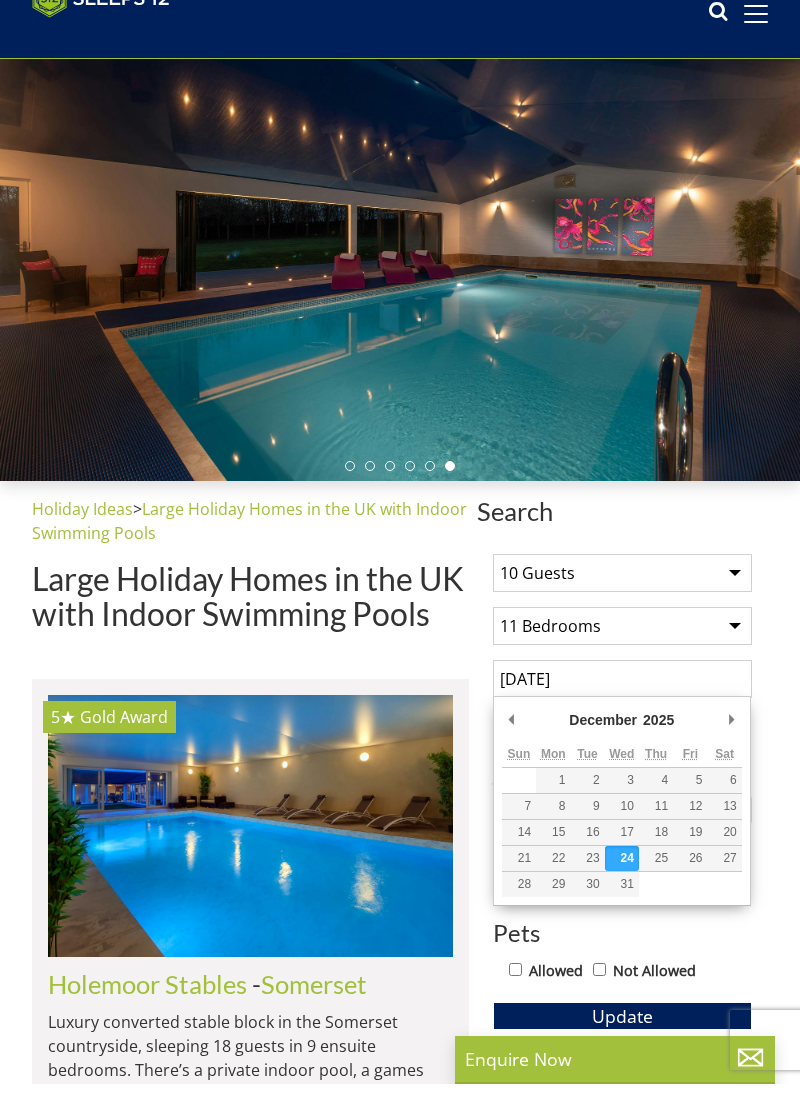 scroll, scrollTop: 70, scrollLeft: 0, axis: vertical 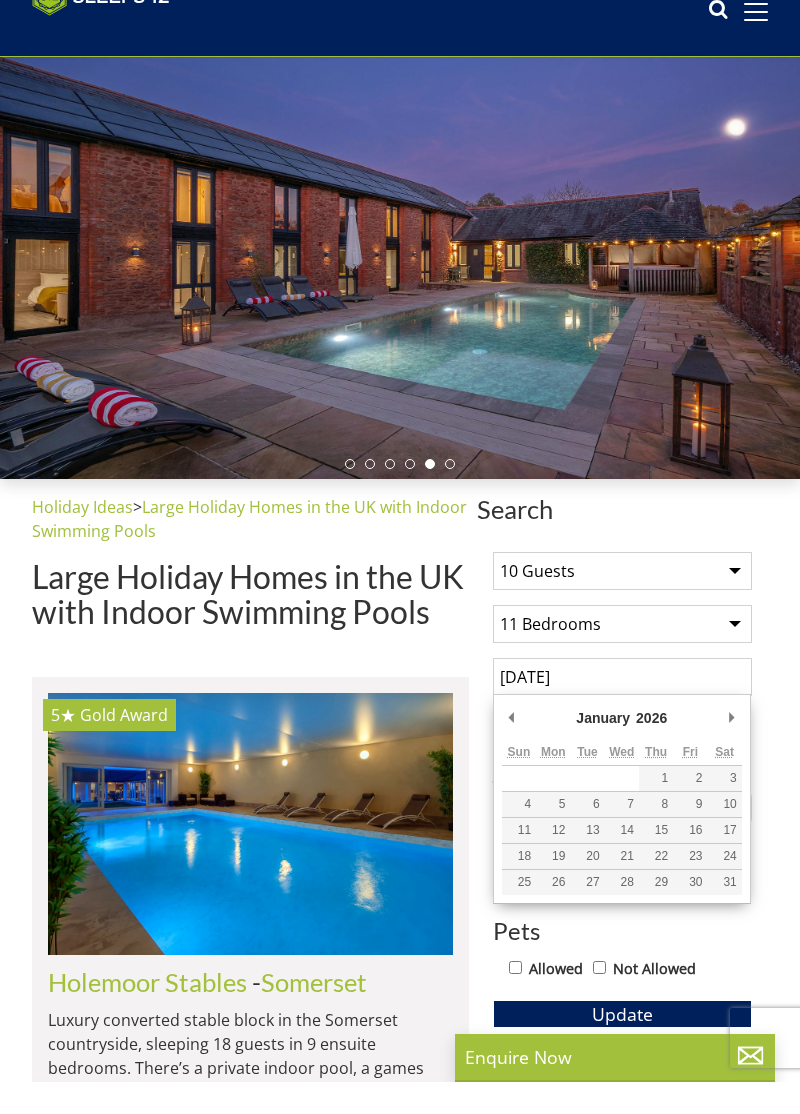click on "2312/2025" at bounding box center [622, 709] 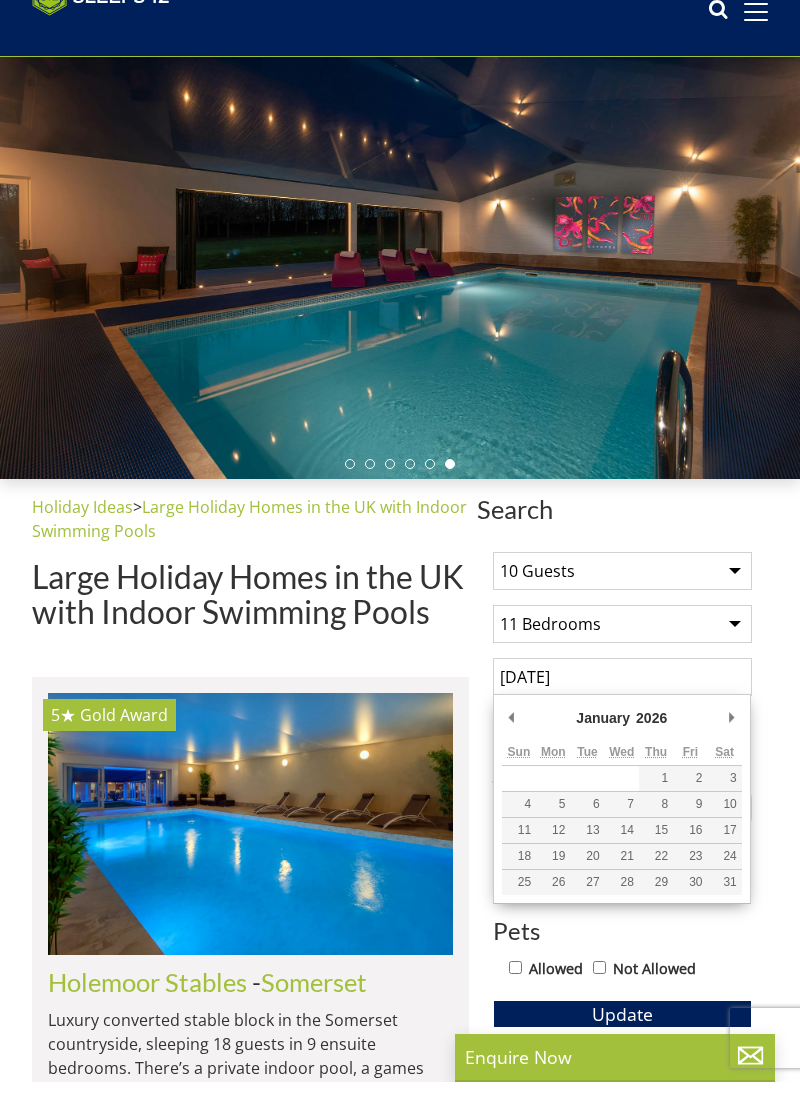 click on "2312/2025" at bounding box center [622, 709] 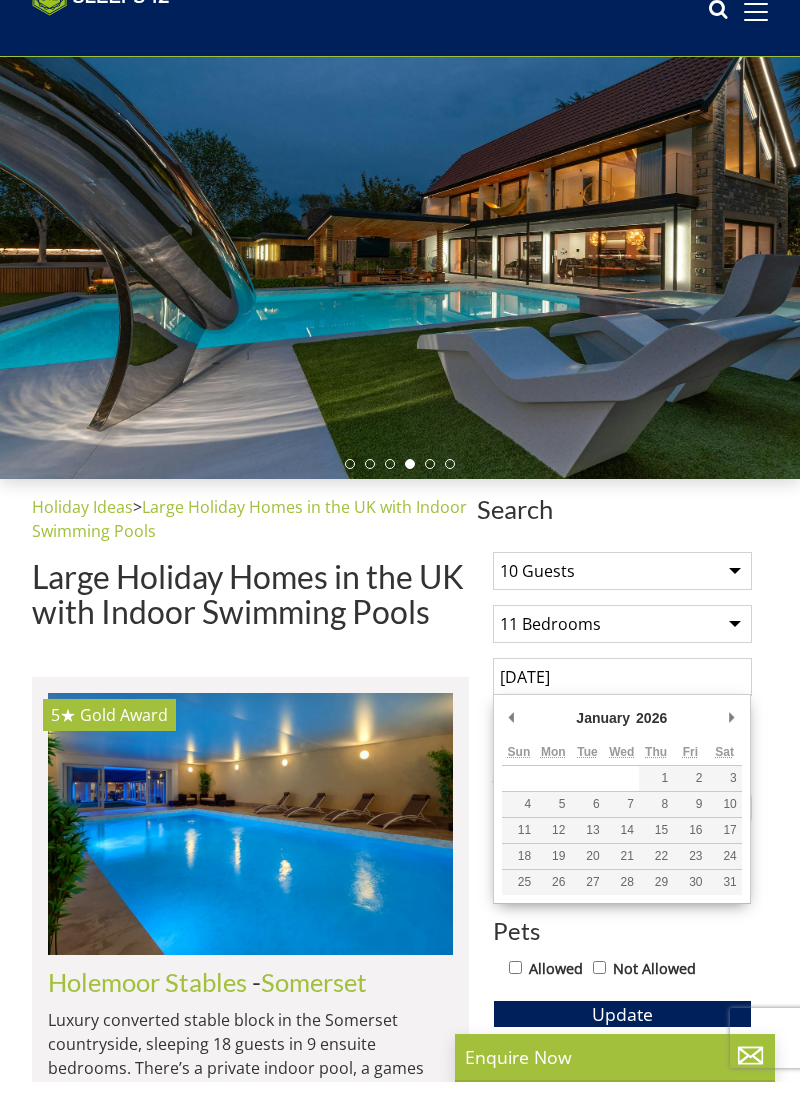 click on "2312/2025" at bounding box center [622, 709] 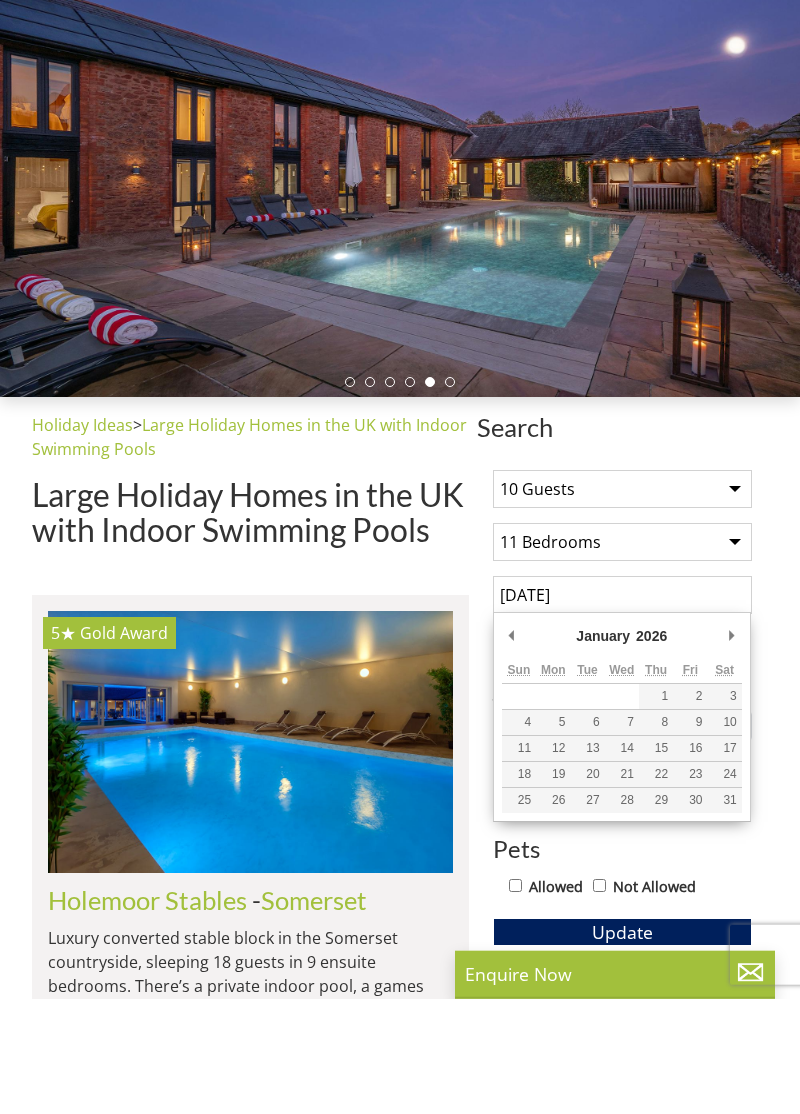 scroll, scrollTop: 70, scrollLeft: 0, axis: vertical 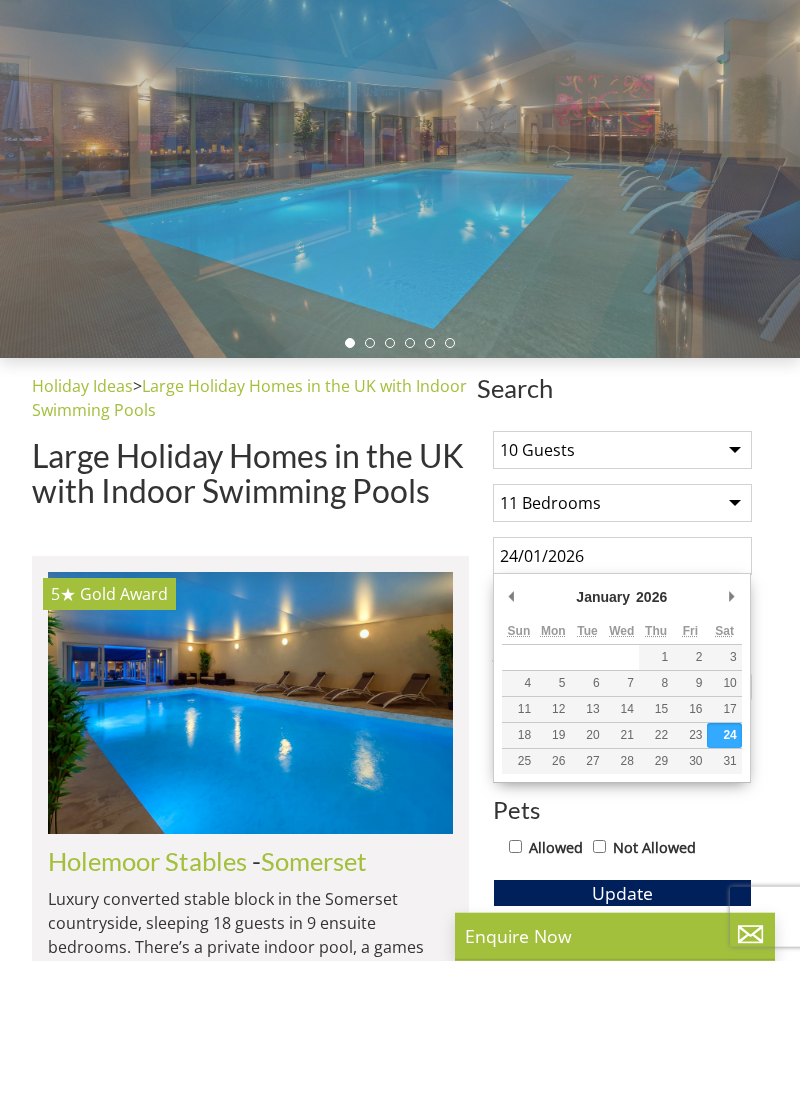 type on "24/01/2026" 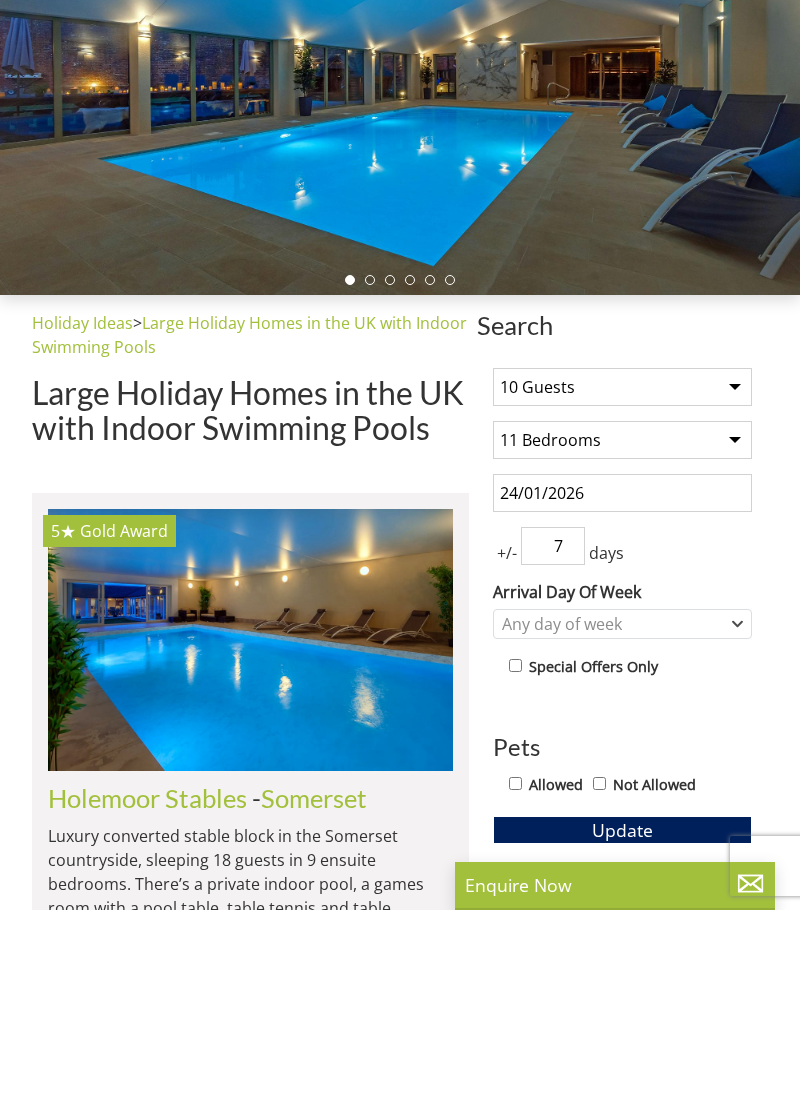 scroll, scrollTop: 81, scrollLeft: 0, axis: vertical 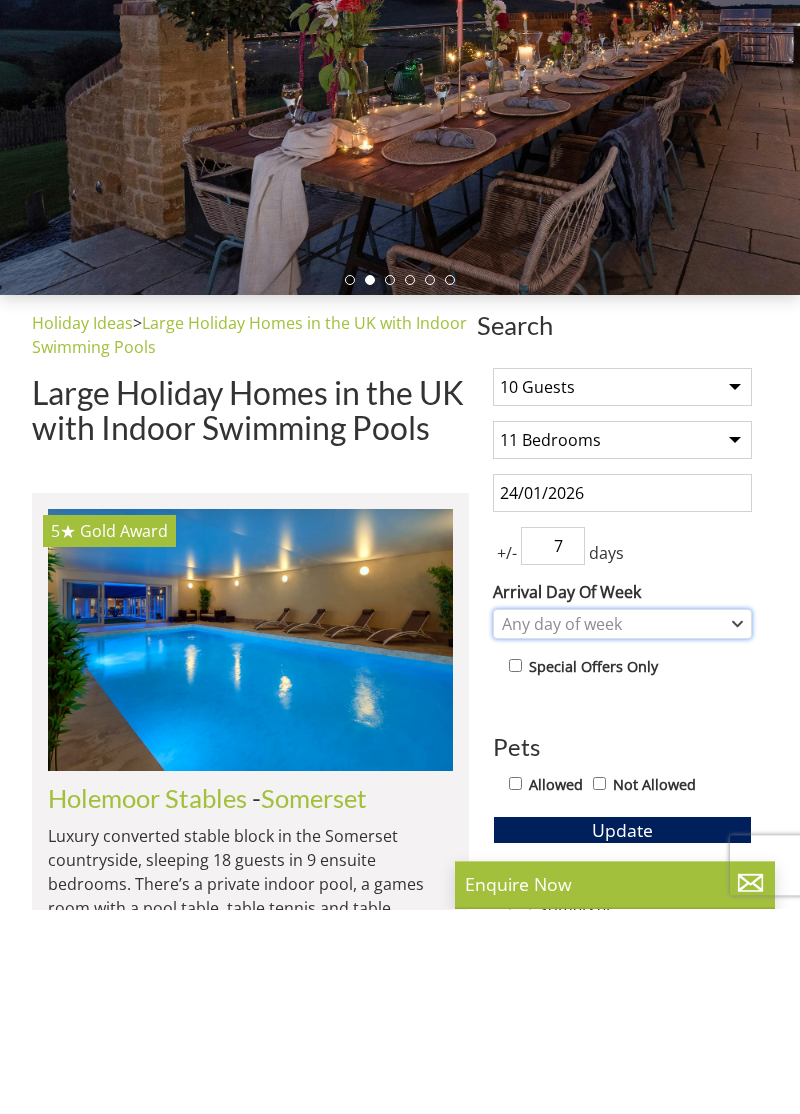 click on "Any day of week" at bounding box center [612, 829] 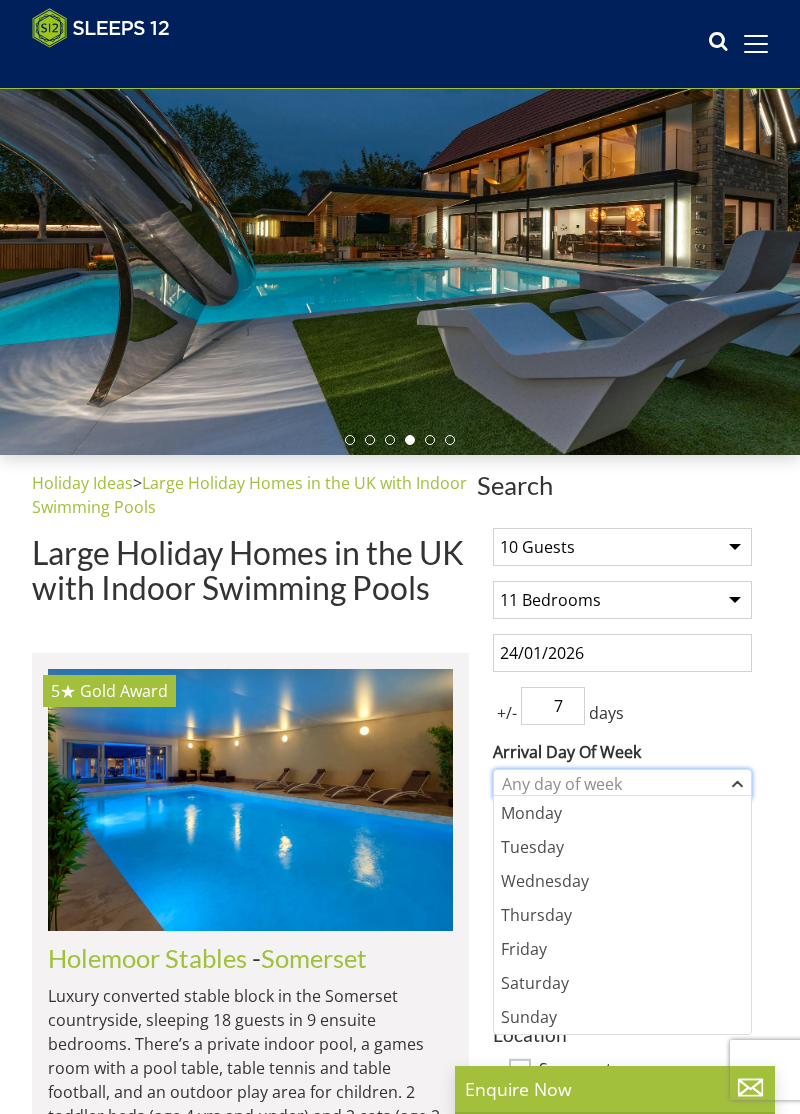 scroll, scrollTop: 130, scrollLeft: 0, axis: vertical 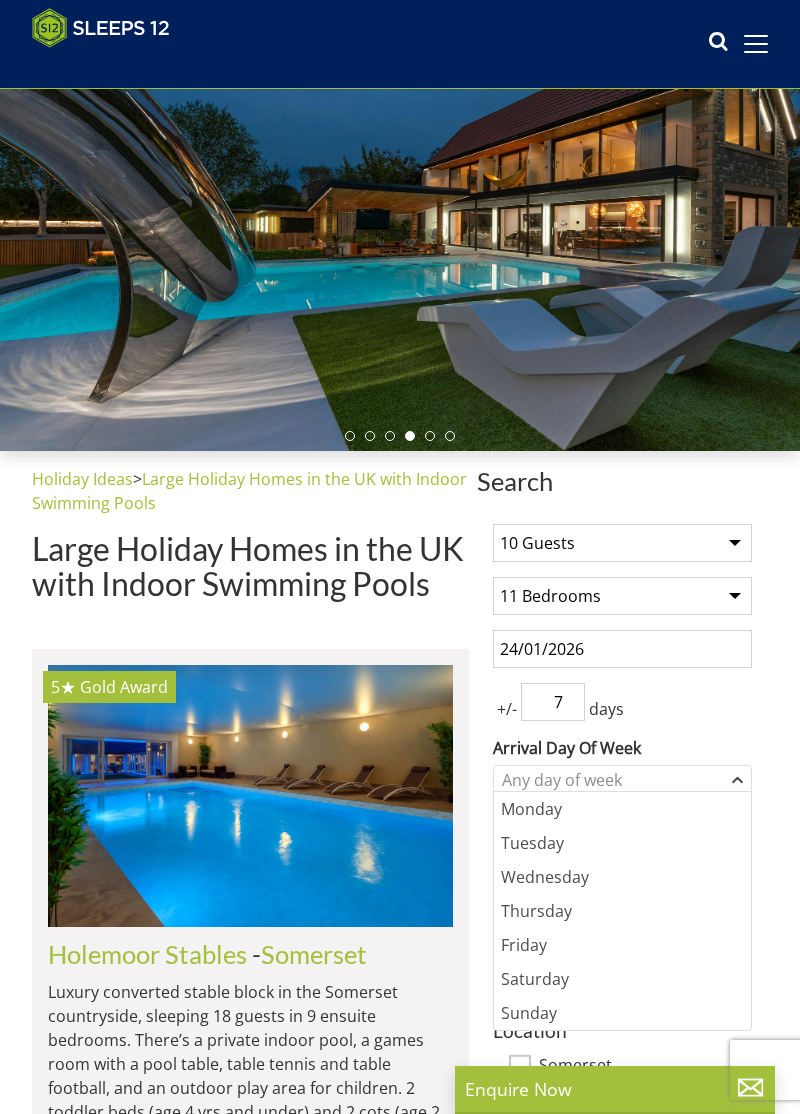 click at bounding box center (250, 795) 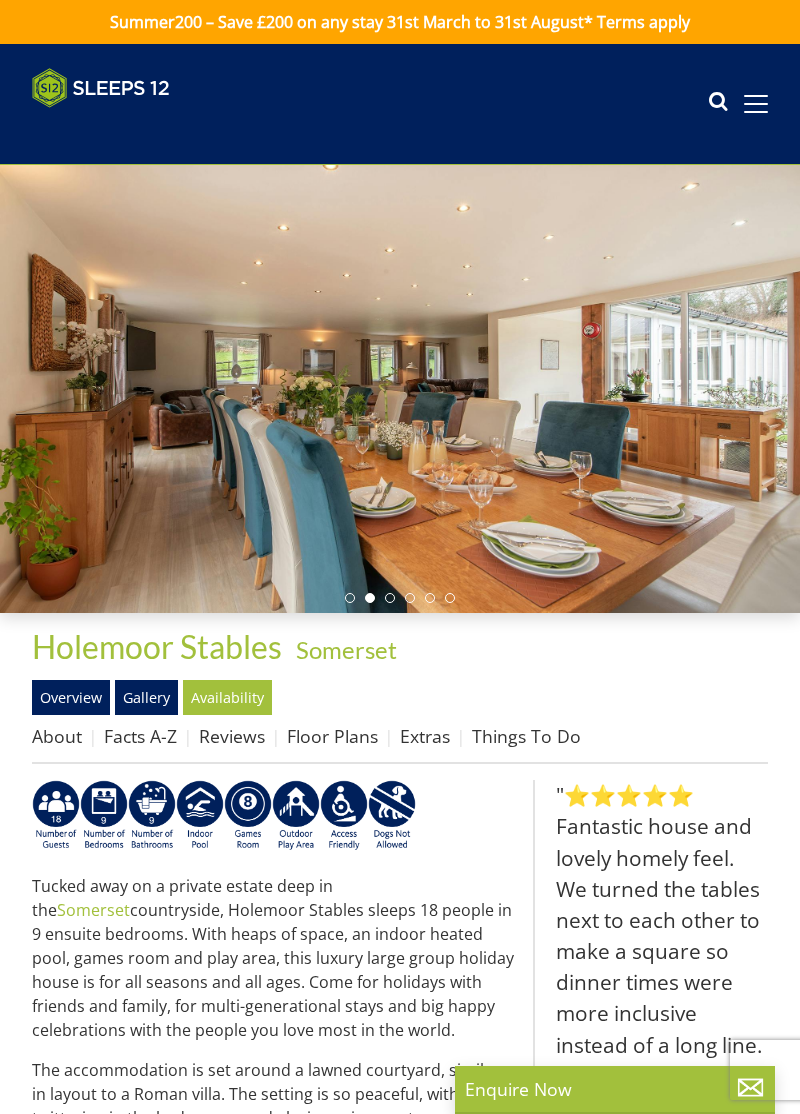 scroll, scrollTop: 32, scrollLeft: 0, axis: vertical 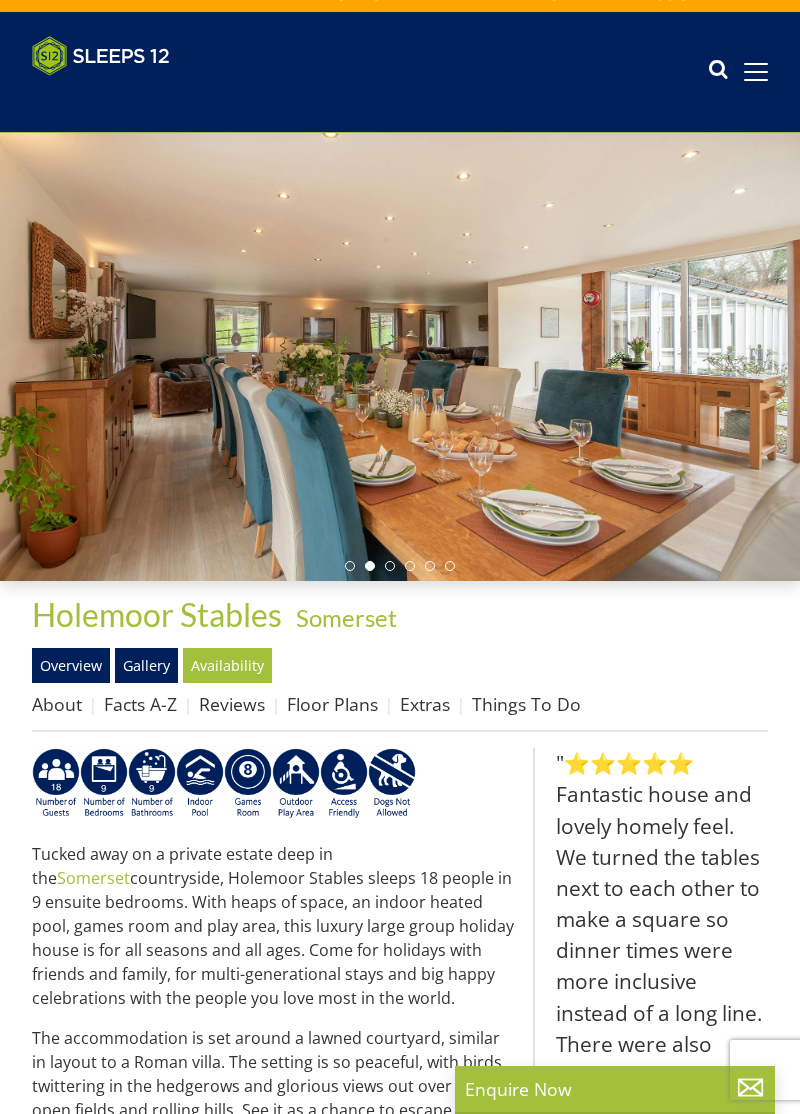 click at bounding box center [400, 357] 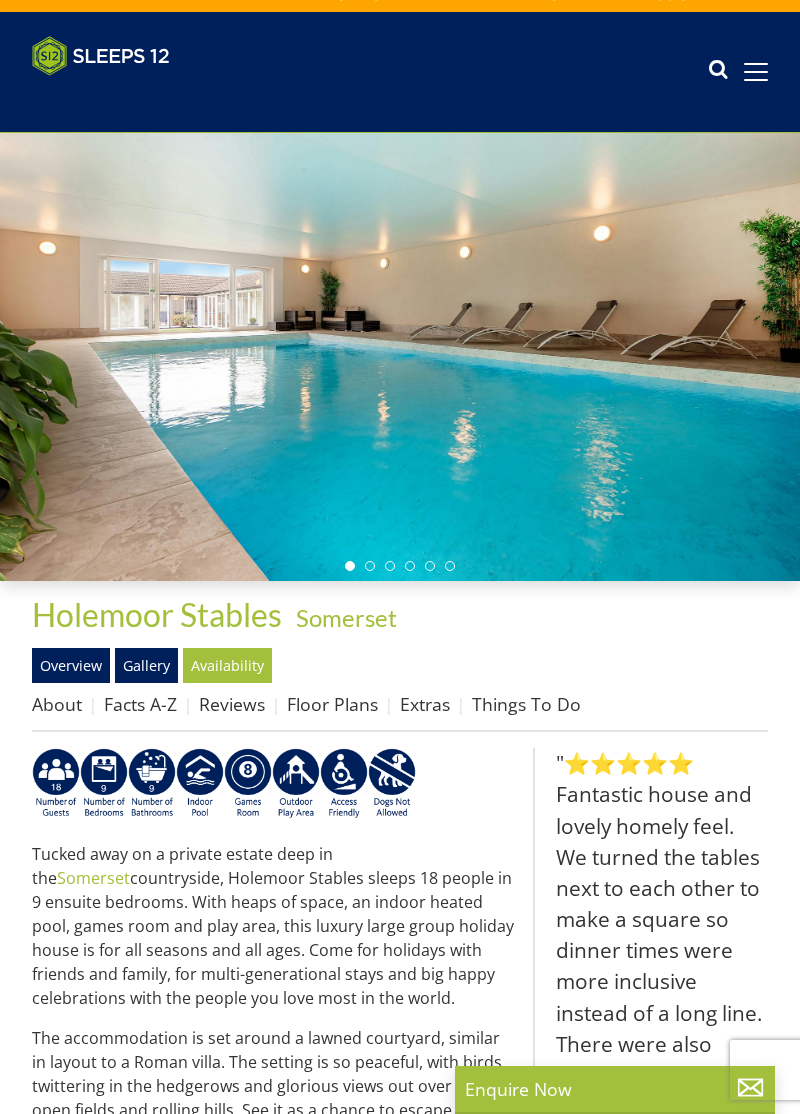 click at bounding box center (400, 357) 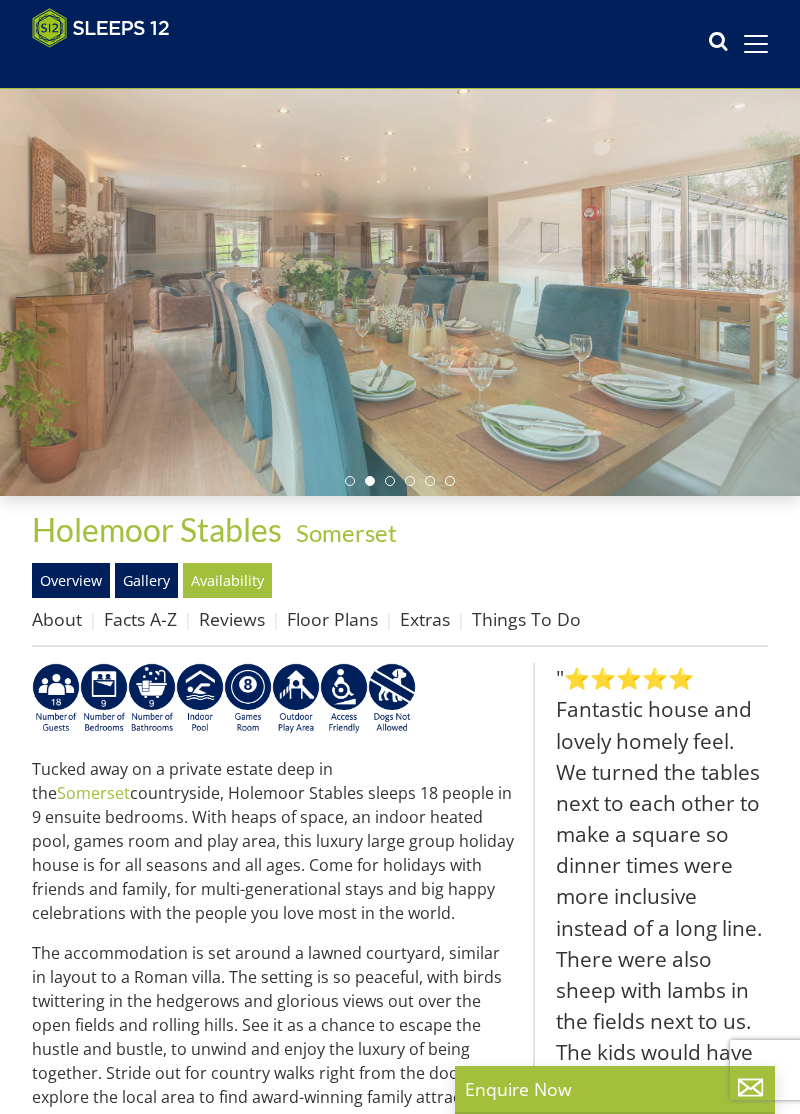 scroll, scrollTop: 86, scrollLeft: 0, axis: vertical 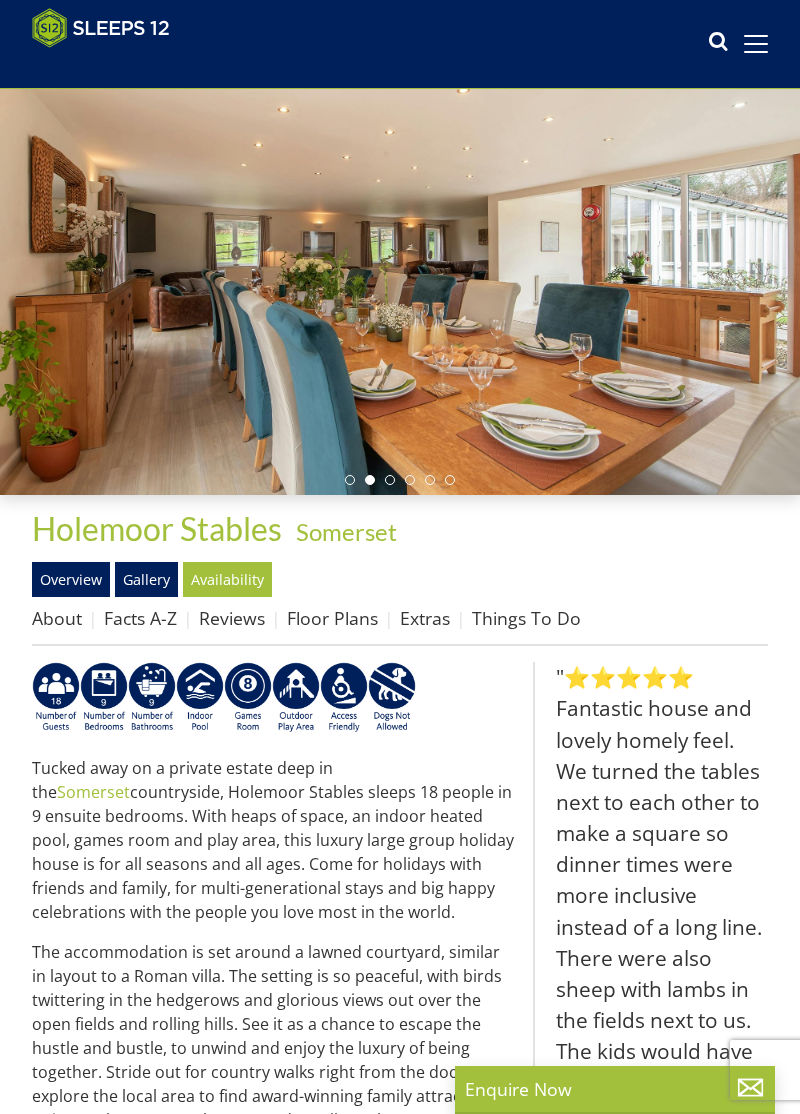click on "Floor Plans" at bounding box center [332, 618] 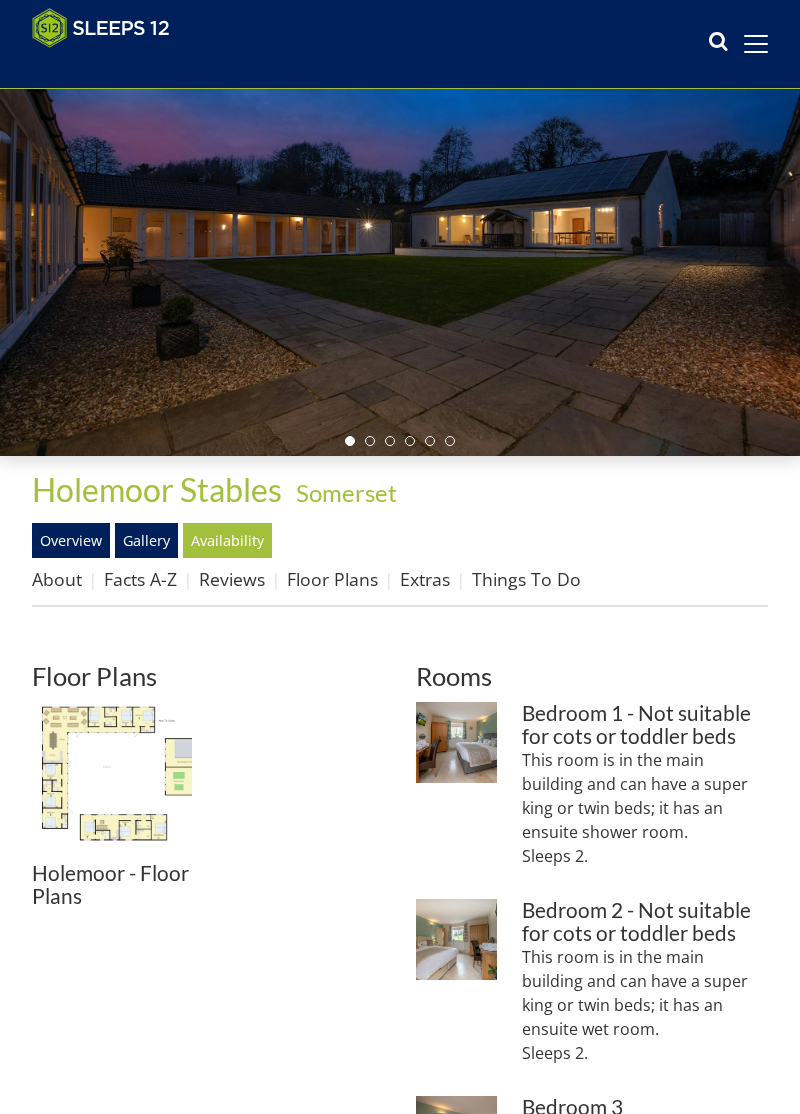 scroll, scrollTop: 126, scrollLeft: 0, axis: vertical 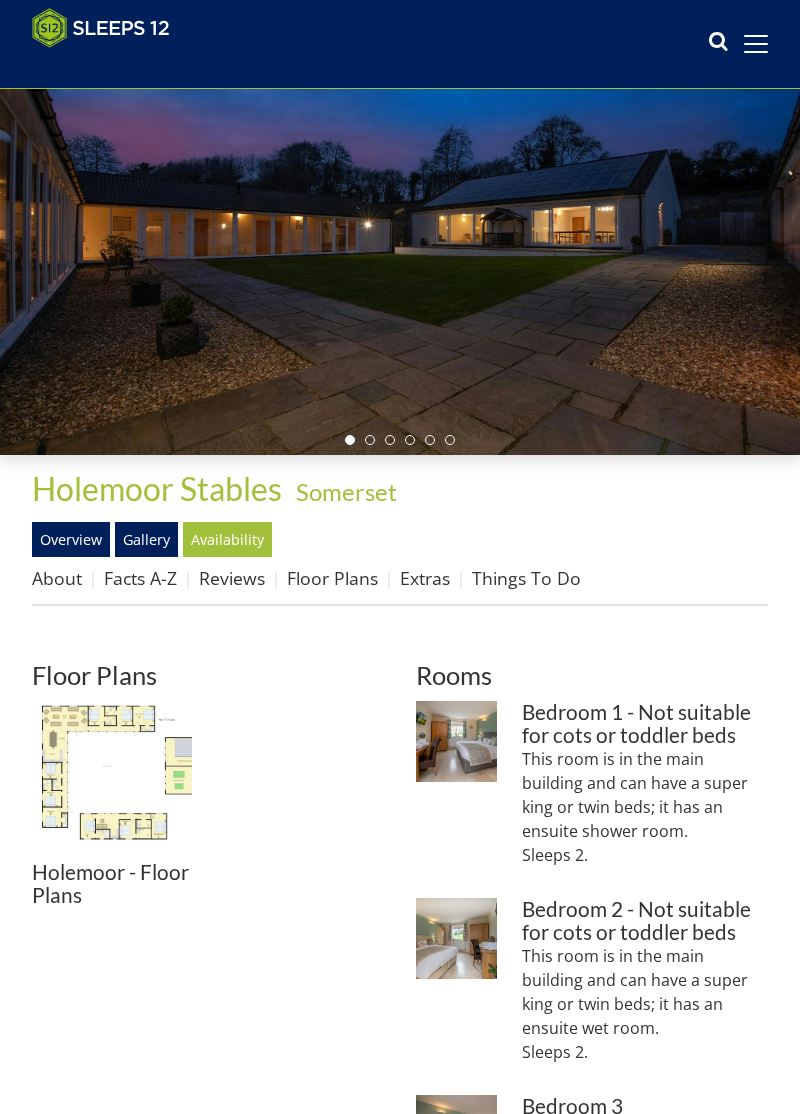 click at bounding box center (112, 781) 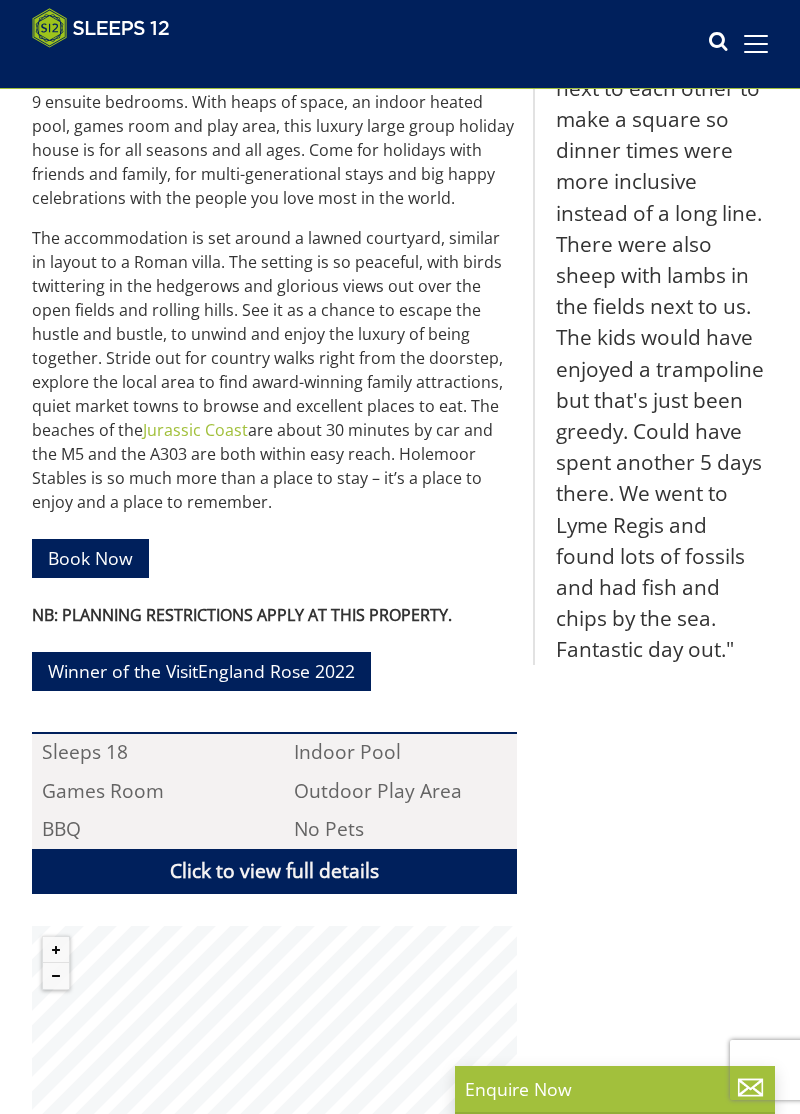 scroll, scrollTop: 803, scrollLeft: 0, axis: vertical 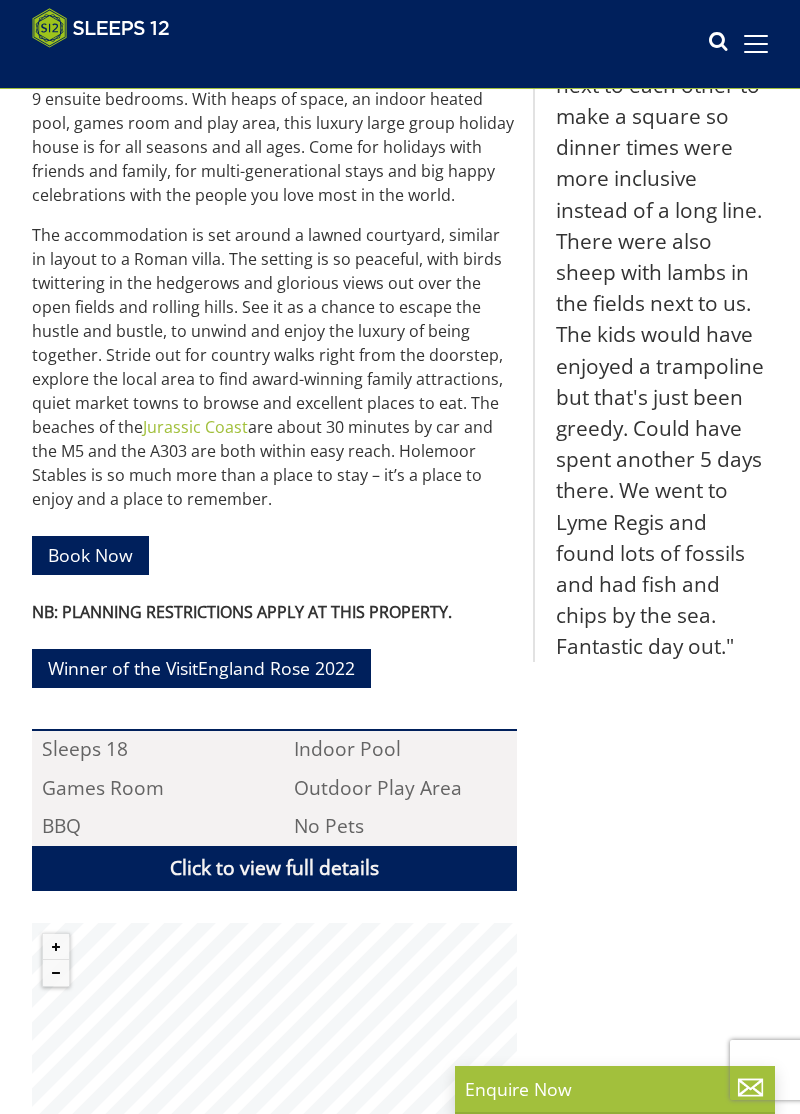 select on "10" 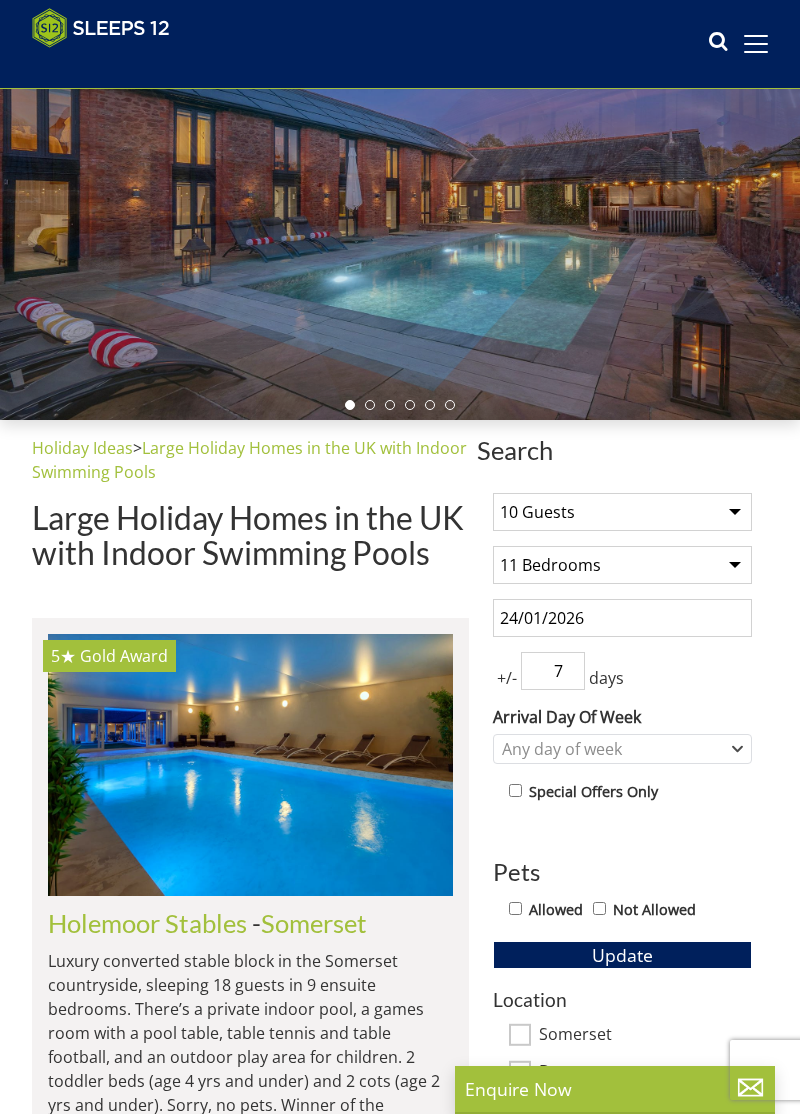 scroll, scrollTop: 224, scrollLeft: 0, axis: vertical 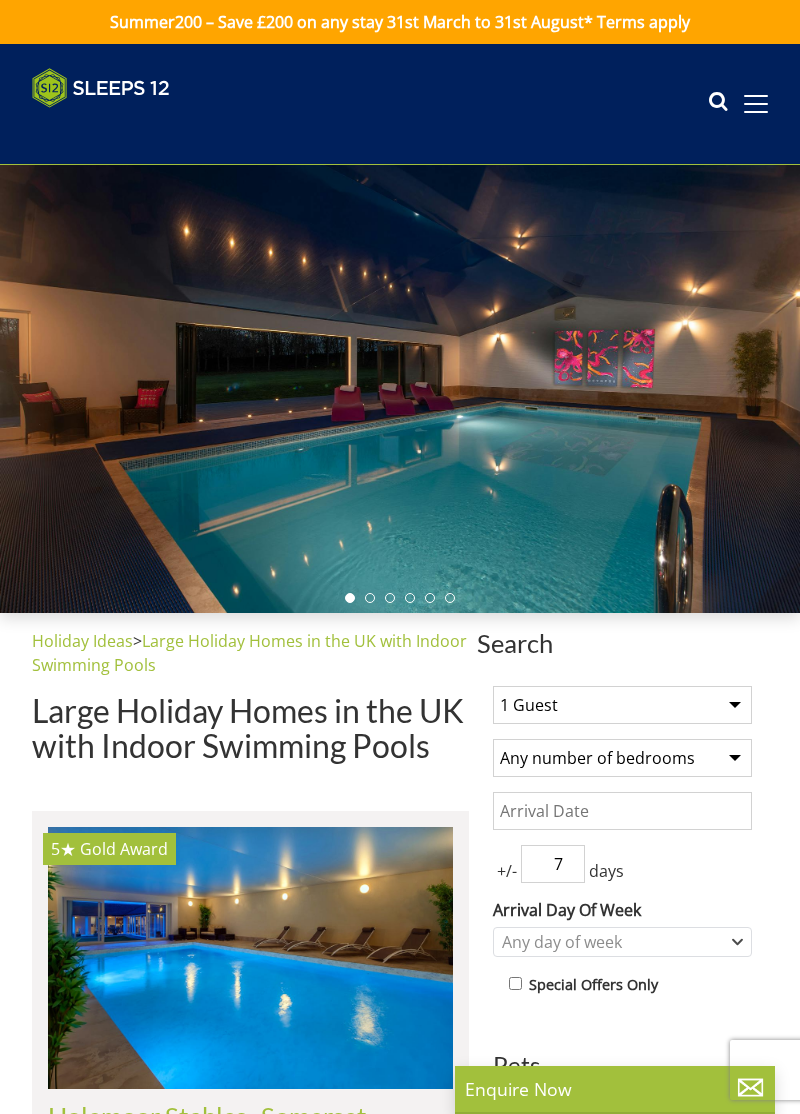 click on "1 Guest
2 Guests
3 Guests
4 Guests
5 Guests
6 Guests
7 Guests
8 Guests
9 Guests
10 Guests
11 Guests
12 Guests
13 Guests
14 Guests
15 Guests
16 Guests
17 Guests
18 Guests
19 Guests
20 Guests
21 Guests
22 Guests
23 Guests
24 Guests
25 Guests
26 Guests
27 Guests
28 Guests
29 Guests
30 Guests
31 Guests
32 Guests
33 Guests
34 Guests
35 Guests
36 Guests
37 Guests
38 Guests
39 Guests
40 Guests
41 Guests
42 Guests
43 Guests
44 Guests
45 Guests
46 Guests
47 Guests
48 Guests
49 Guests
50 Guests
51 Guests
52 Guests
53 Guests
54 Guests
55 Guests
56 Guests
57 Guests
58 Guests
59 Guests
60 Guests
61 Guests
62 Guests
63 Guests
64 Guests
65 Guests
66 Guests
67 Guests
68 Guests
69 Guests
70 Guests
71 Guests
72 Guests
73 Guests
74 Guests
75 Guests
76 Guests
77 Guests
78 Guests
79 Guests
80 Guests
81 Guests
82 Guests
83 Guests
84 Guests
85 Guests
86 Guests" at bounding box center (622, 705) 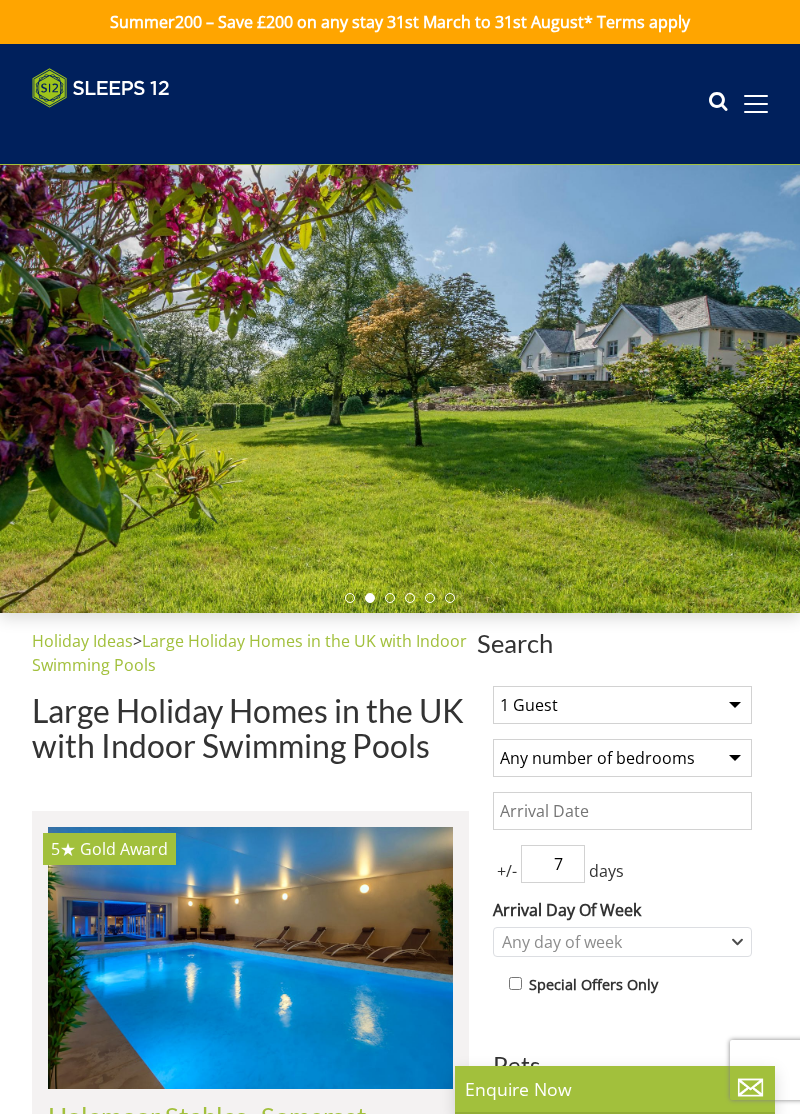 select on "11" 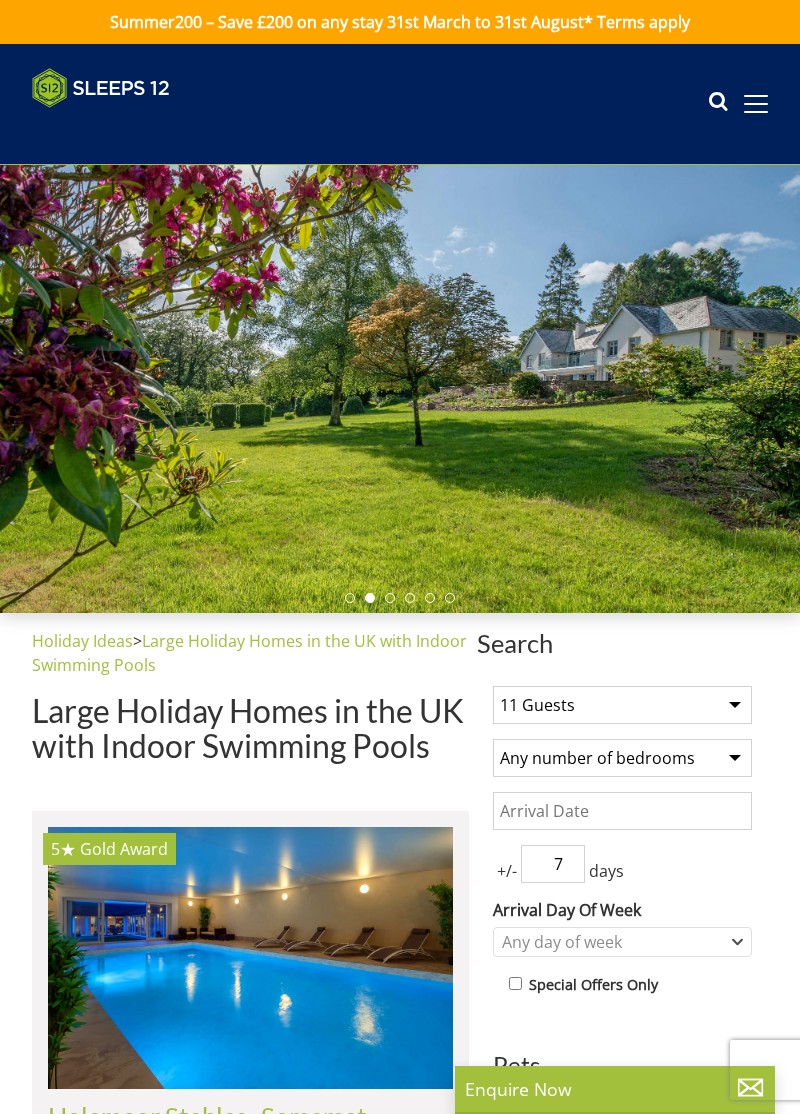 click on "Any number of bedrooms
1 Bedroom
2 Bedrooms
3 Bedrooms
4 Bedrooms
5 Bedrooms
6 Bedrooms
7 Bedrooms
8 Bedrooms
9 Bedrooms
10 Bedrooms
11 Bedrooms
12 Bedrooms
13 Bedrooms
14 Bedrooms
15 Bedrooms
16 Bedrooms
17 Bedrooms
18 Bedrooms
19 Bedrooms
20 Bedrooms
21 Bedrooms
22 Bedrooms
23 Bedrooms
24 Bedrooms
25 Bedrooms" at bounding box center [622, 758] 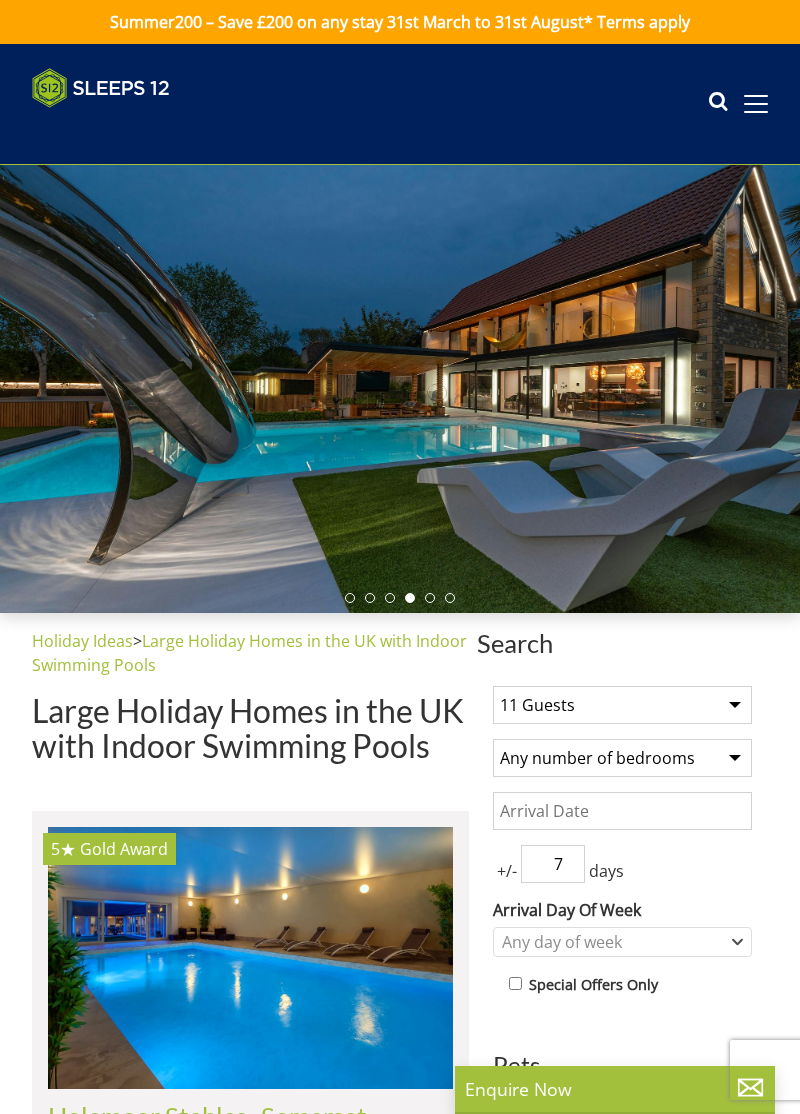 select on "6" 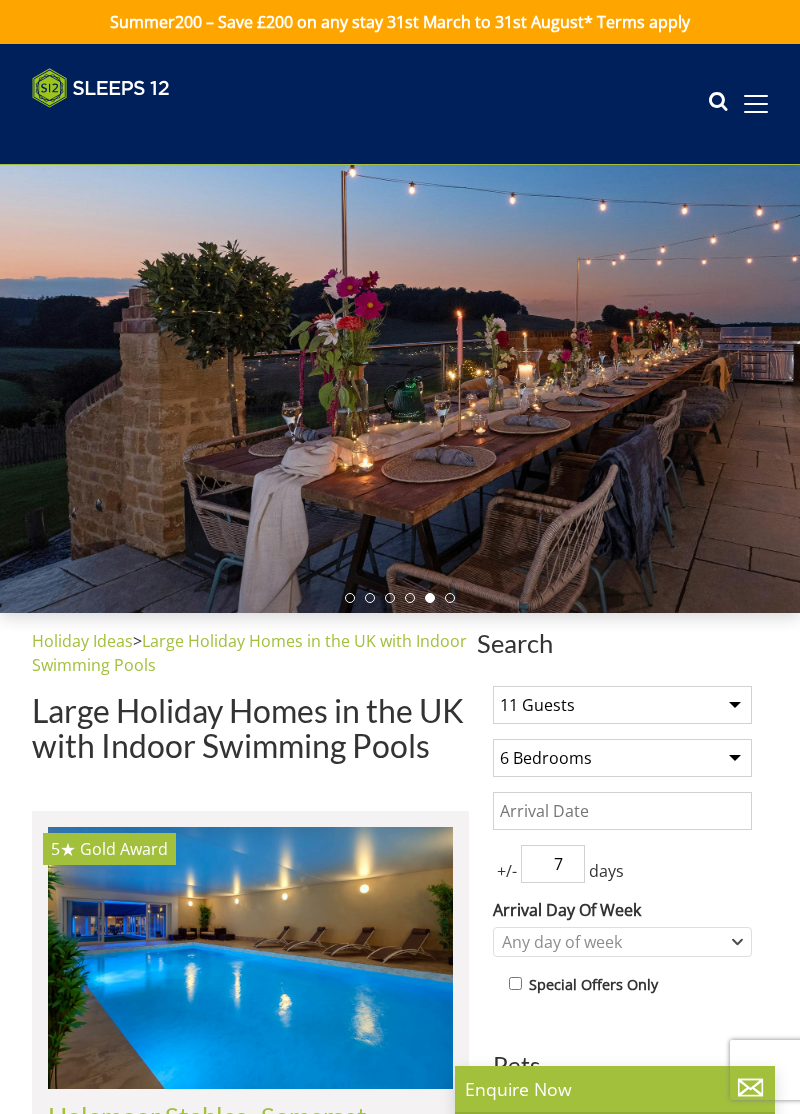 click on "Date" at bounding box center [622, 811] 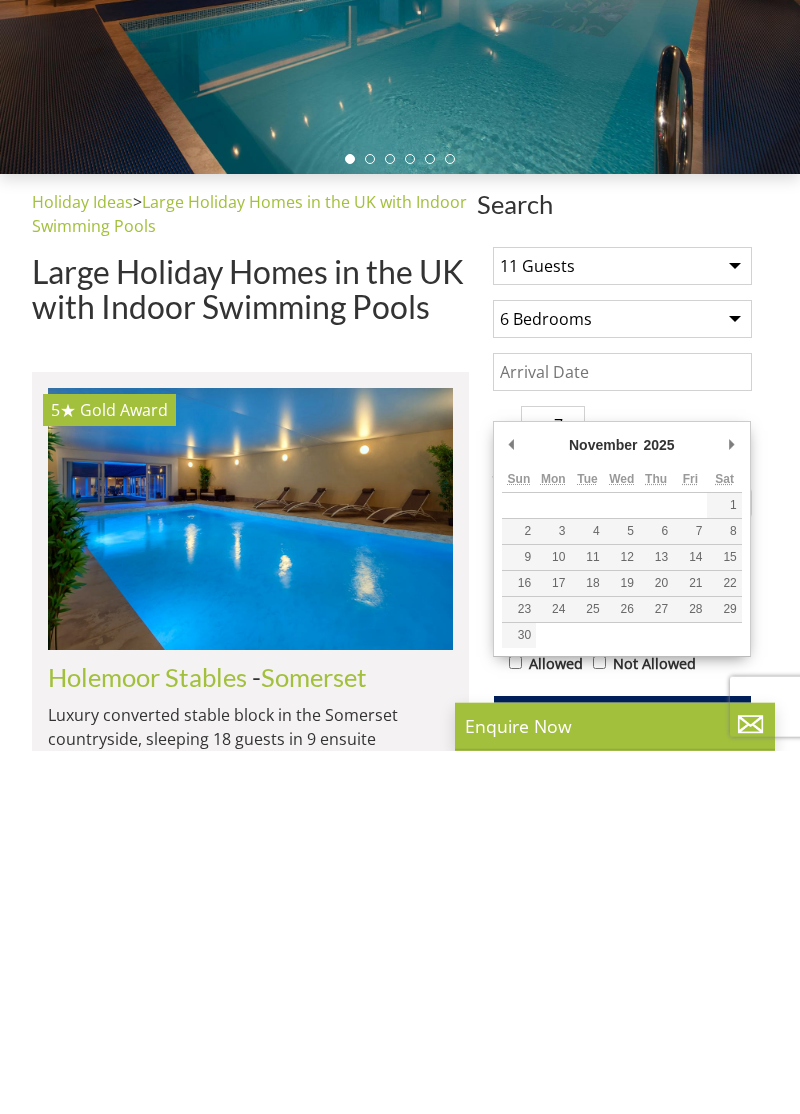 scroll, scrollTop: 45, scrollLeft: 0, axis: vertical 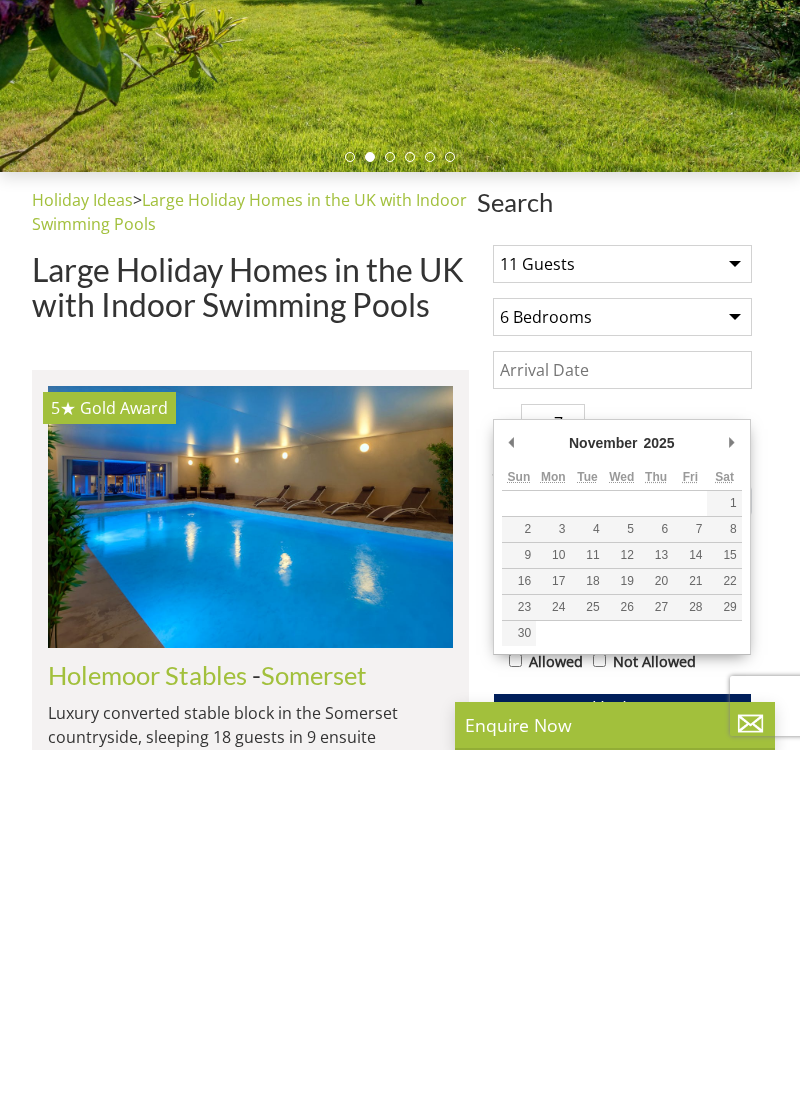 click on "1 Guest
2 Guests
3 Guests
4 Guests
5 Guests
6 Guests
7 Guests
8 Guests
9 Guests
10 Guests
11 Guests
12 Guests
13 Guests
14 Guests
15 Guests
16 Guests
17 Guests
18 Guests
19 Guests
20 Guests
21 Guests
22 Guests
23 Guests
24 Guests
25 Guests
26 Guests
27 Guests
28 Guests
29 Guests
30 Guests
31 Guests
32 Guests
33 Guests
34 Guests
35 Guests
36 Guests
37 Guests
38 Guests
39 Guests
40 Guests
41 Guests
42 Guests
43 Guests
44 Guests
45 Guests
46 Guests
47 Guests
48 Guests
49 Guests
50 Guests
51 Guests
52 Guests
53 Guests
54 Guests
55 Guests
56 Guests
57 Guests
58 Guests
59 Guests
60 Guests
61 Guests
62 Guests
63 Guests
64 Guests
65 Guests
66 Guests
67 Guests
68 Guests
69 Guests
70 Guests
71 Guests
72 Guests
73 Guests
74 Guests
75 Guests
76 Guests
77 Guests
78 Guests
79 Guests
80 Guests
81 Guests
82 Guests" at bounding box center [622, 1072] 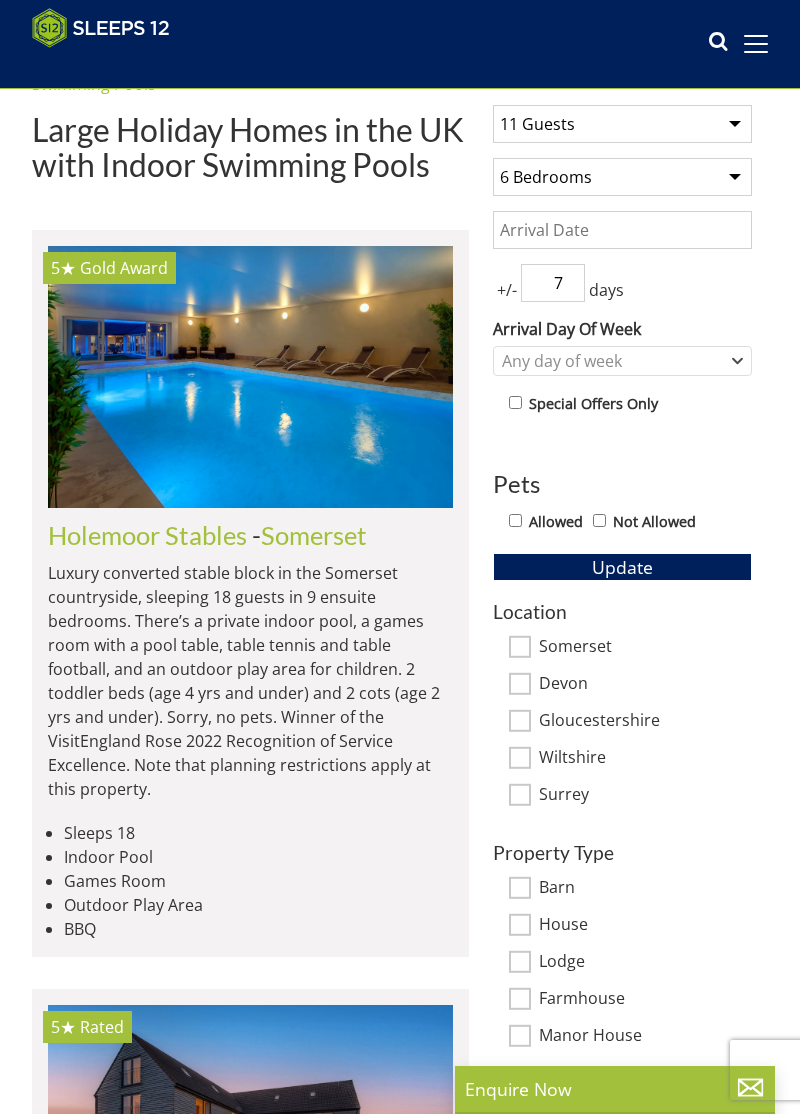 scroll, scrollTop: 552, scrollLeft: 0, axis: vertical 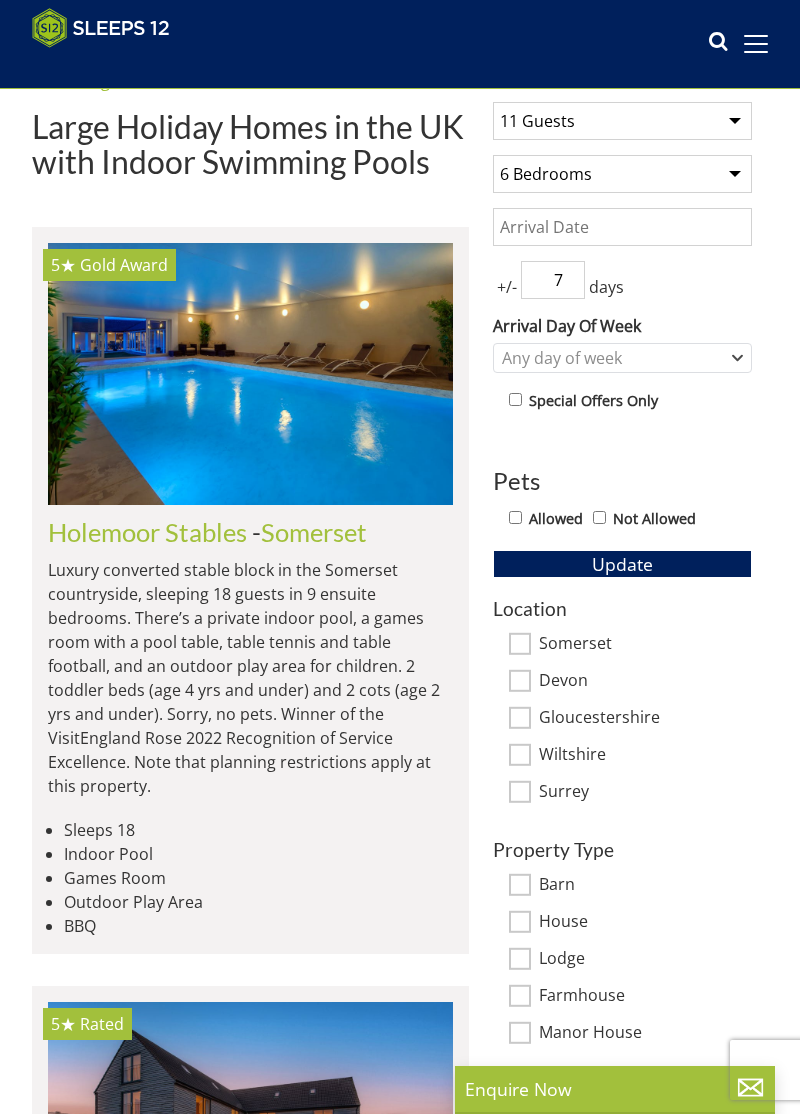 click on "Devon" at bounding box center (645, 682) 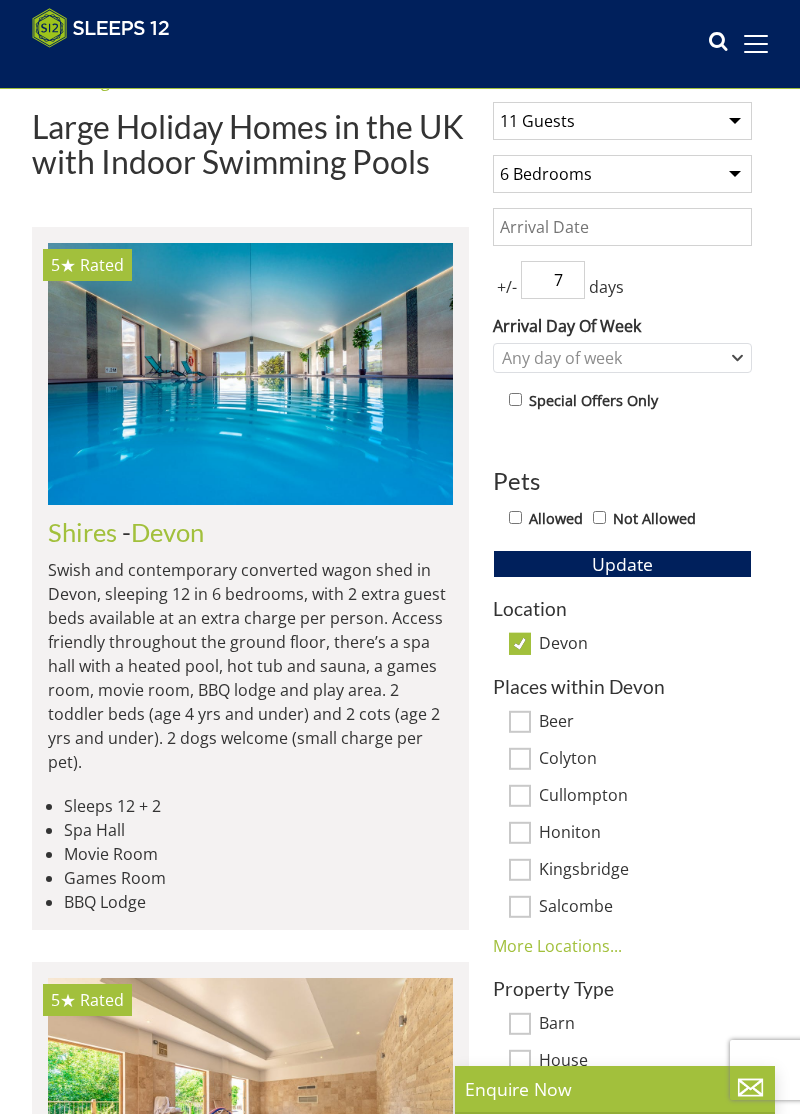 scroll, scrollTop: 514, scrollLeft: 0, axis: vertical 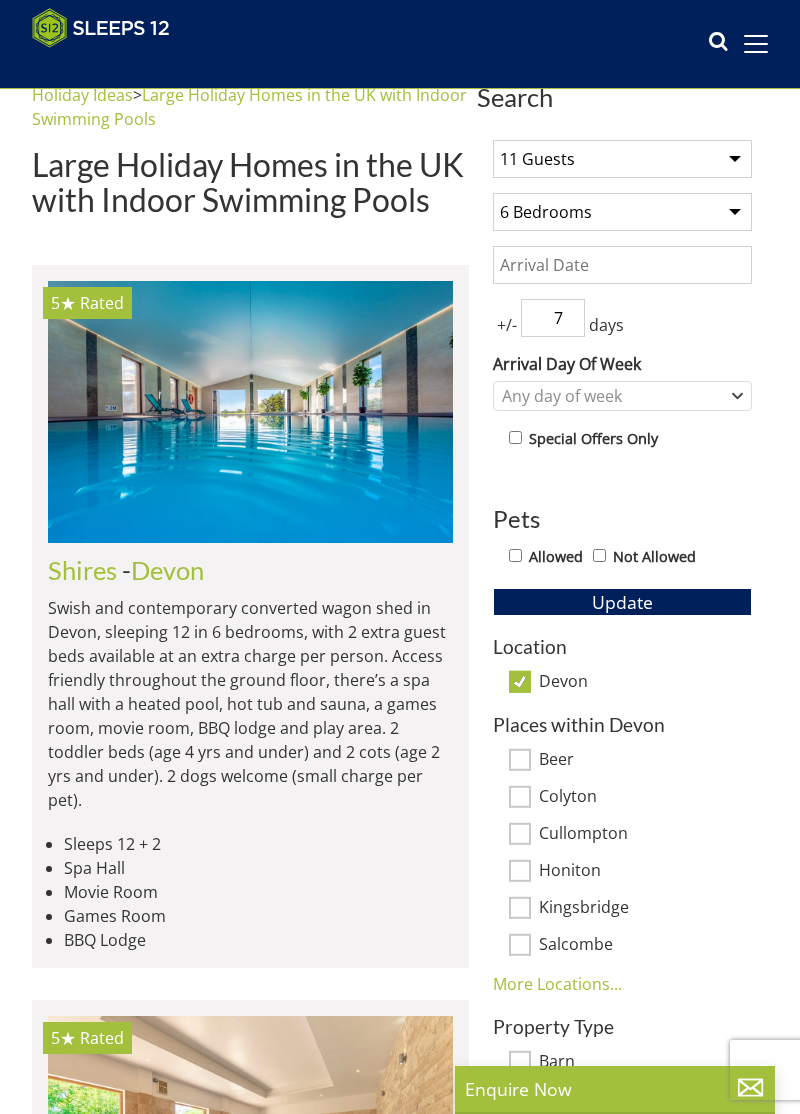 click at bounding box center (250, 411) 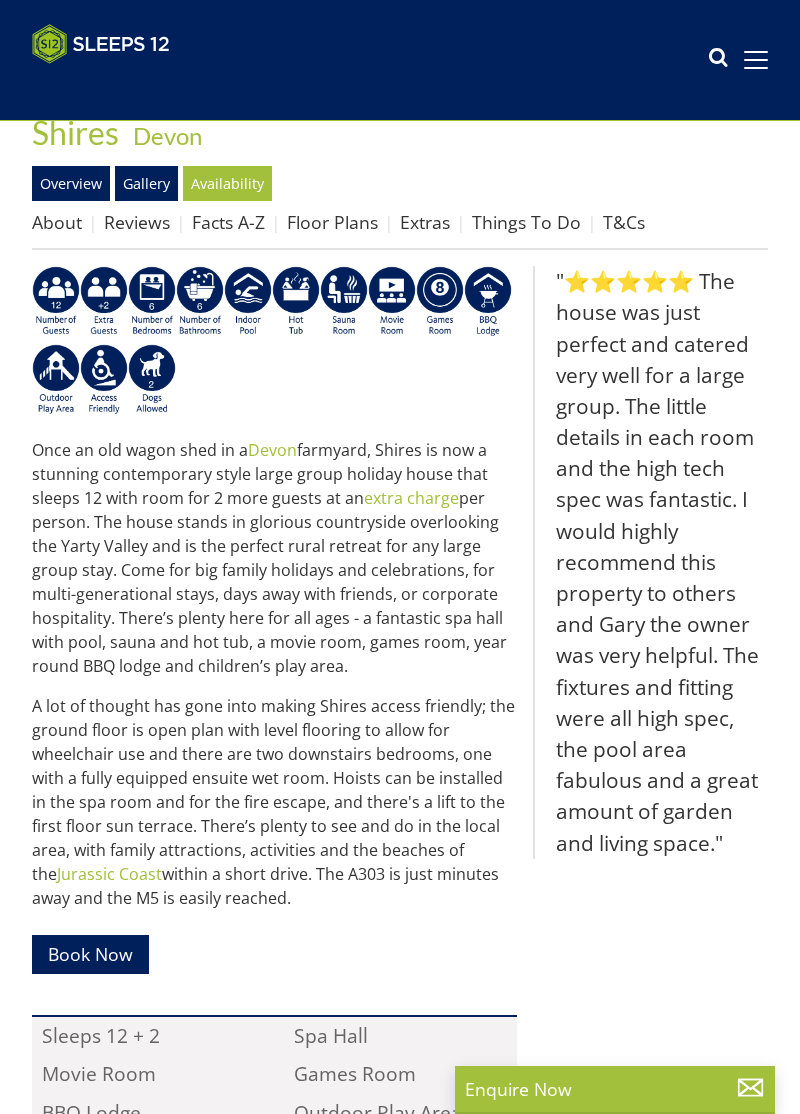 scroll, scrollTop: 0, scrollLeft: 0, axis: both 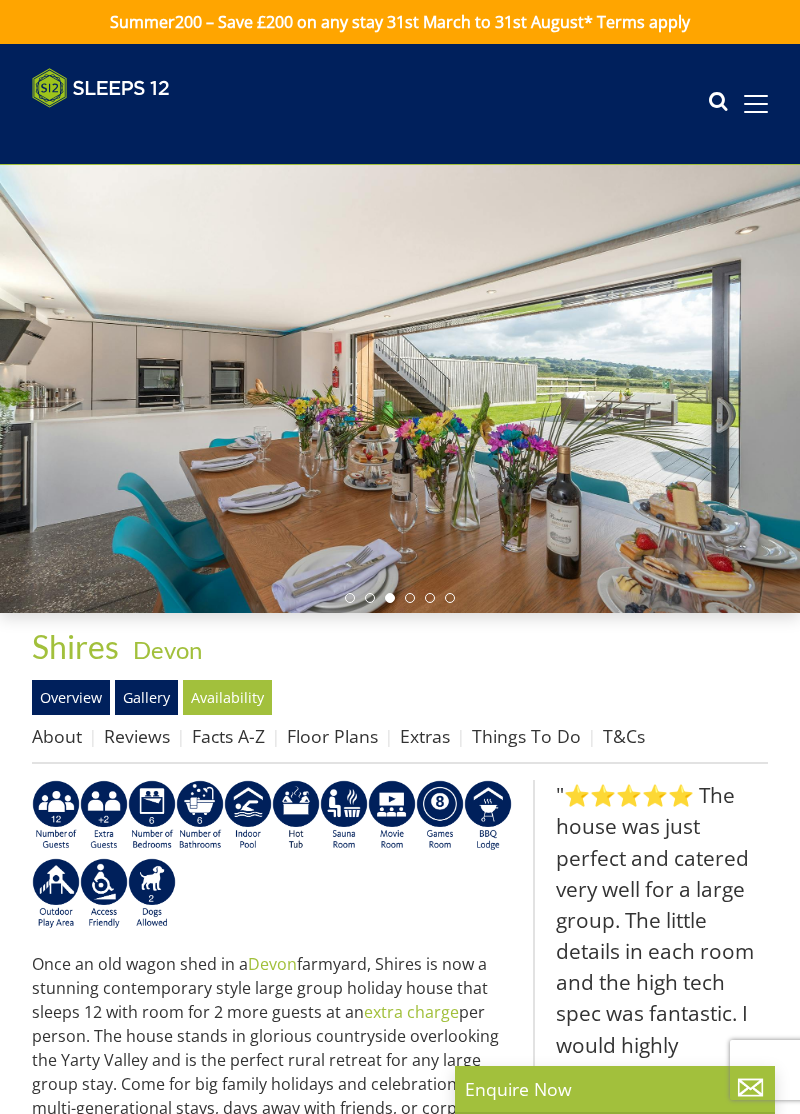 select on "11" 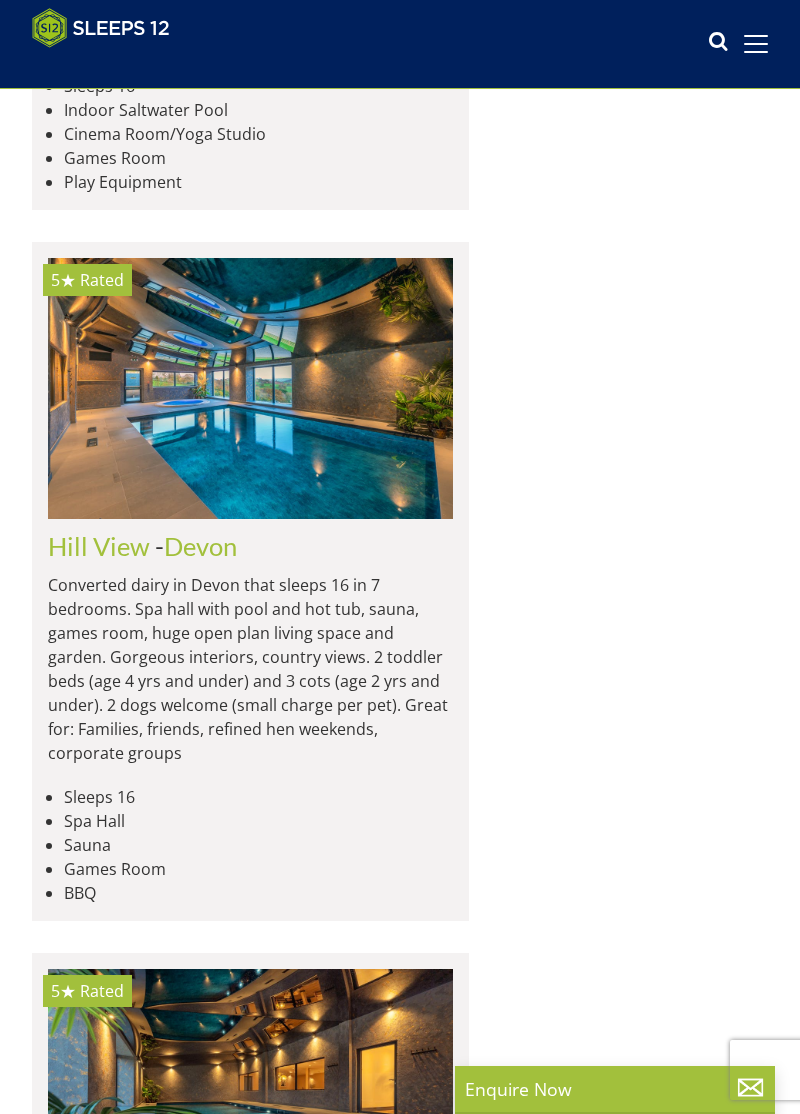 scroll, scrollTop: 1959, scrollLeft: 0, axis: vertical 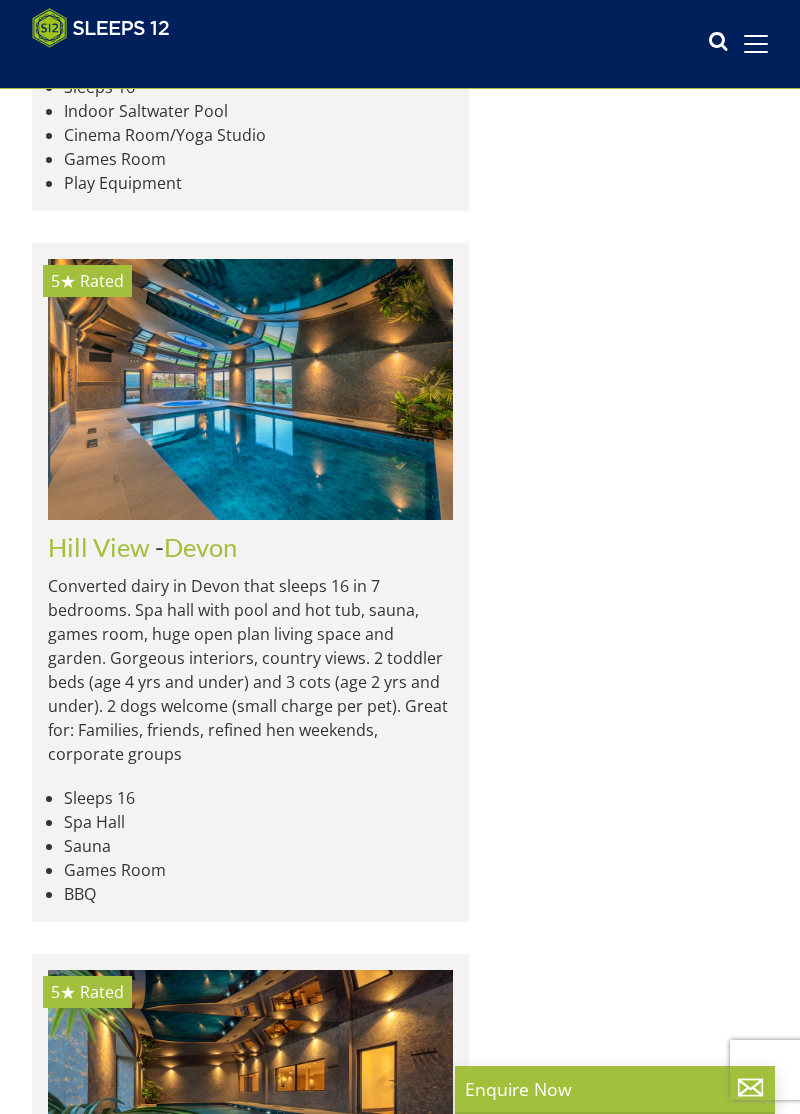 click at bounding box center [250, 389] 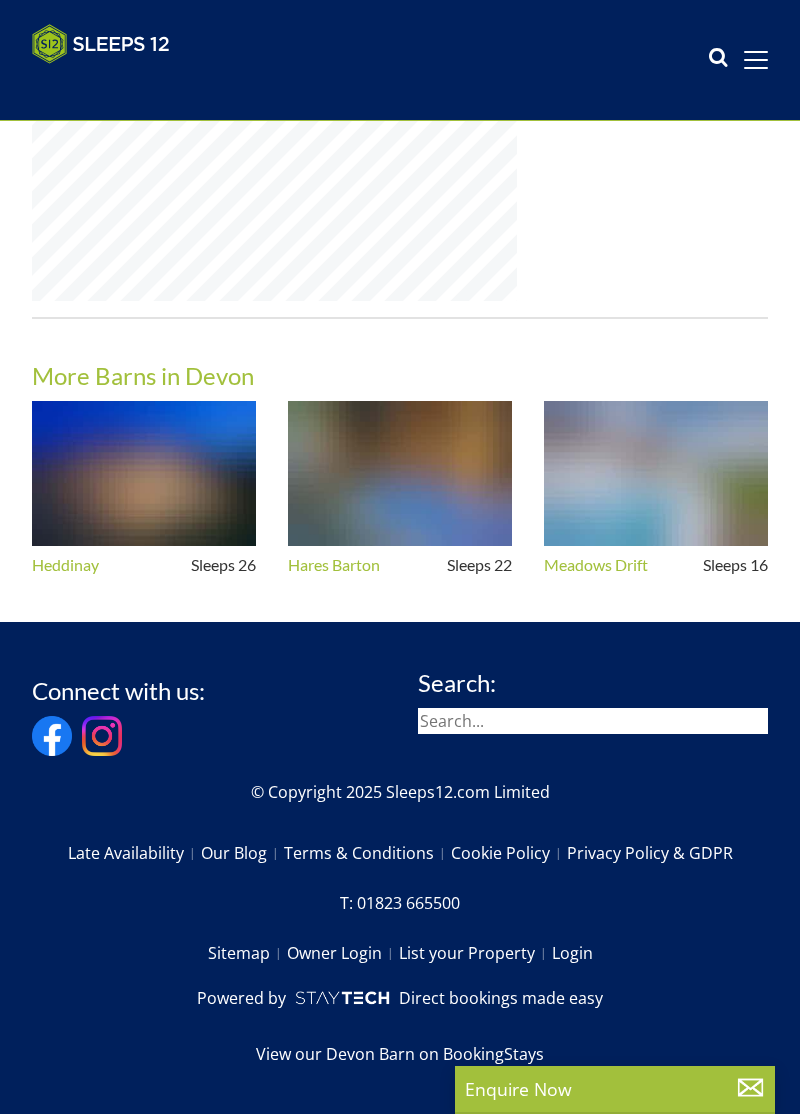 scroll, scrollTop: 0, scrollLeft: 0, axis: both 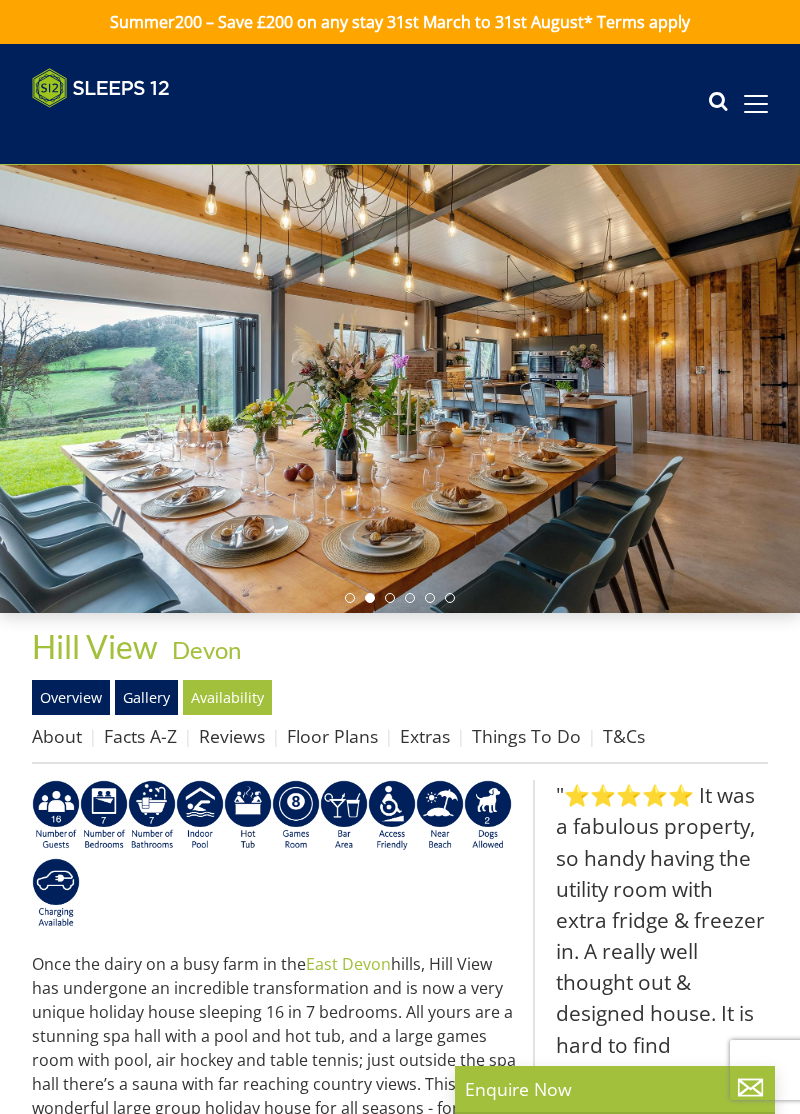 click at bounding box center [400, 389] 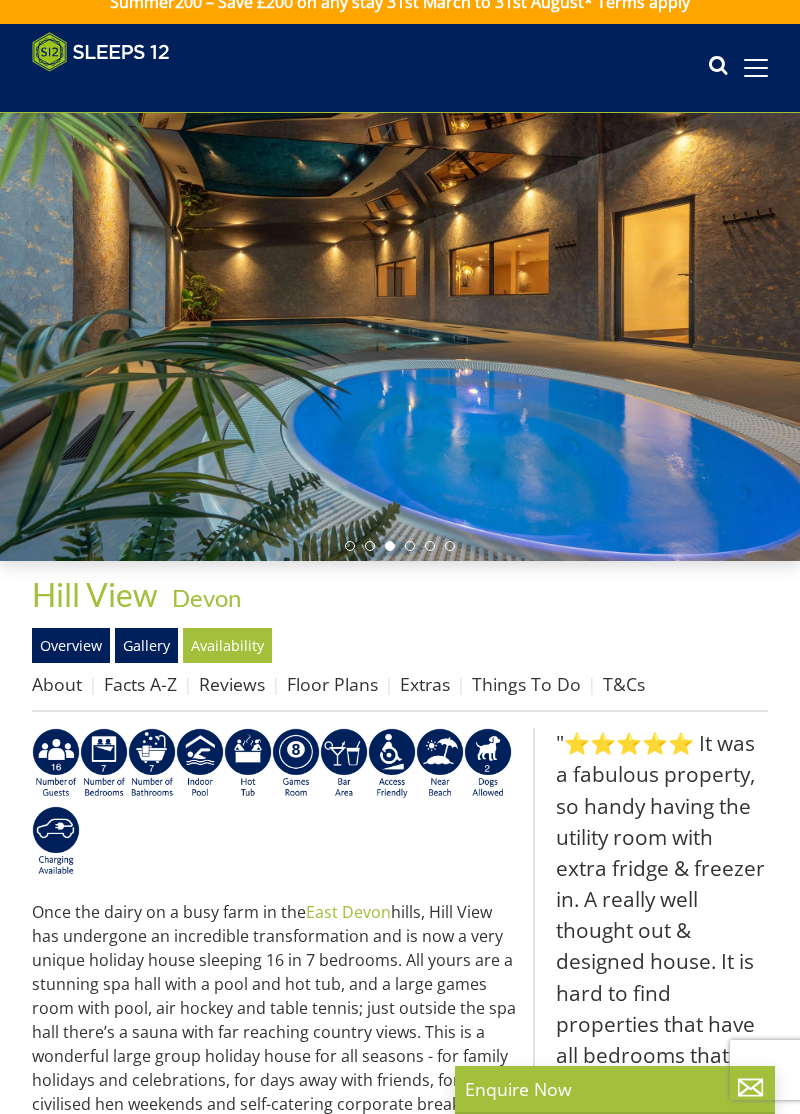 scroll, scrollTop: 0, scrollLeft: 0, axis: both 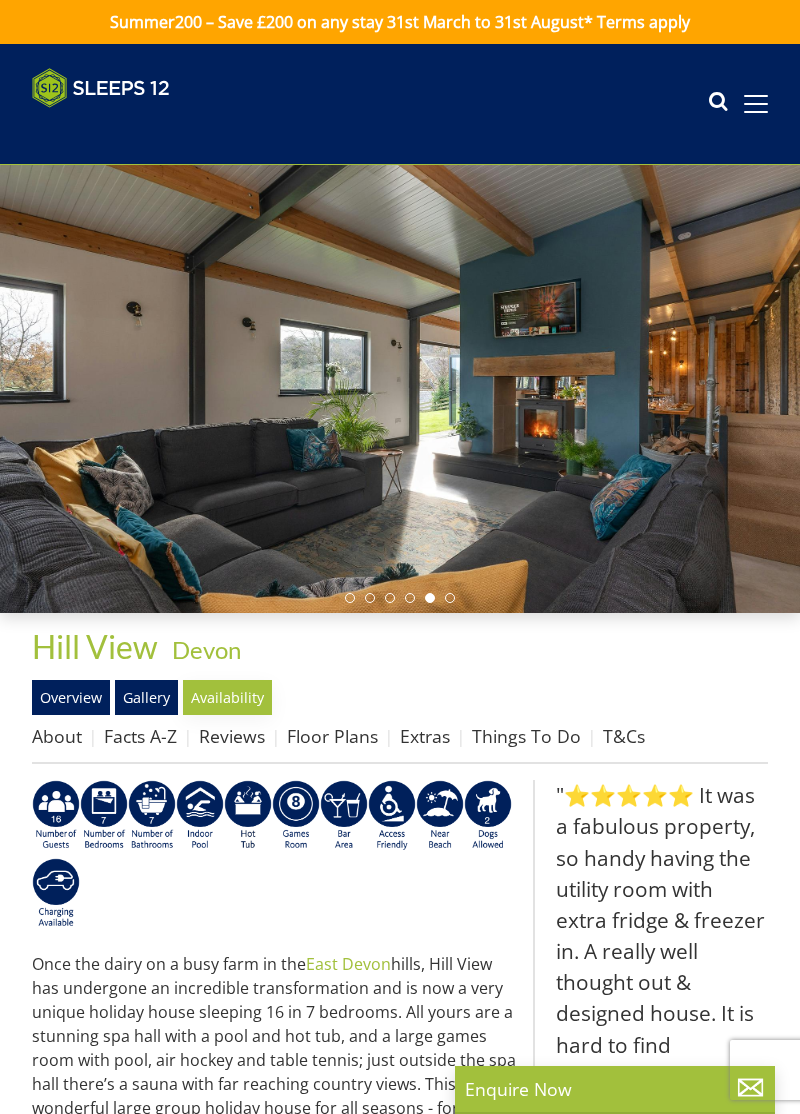 click on "Availability" at bounding box center (227, 697) 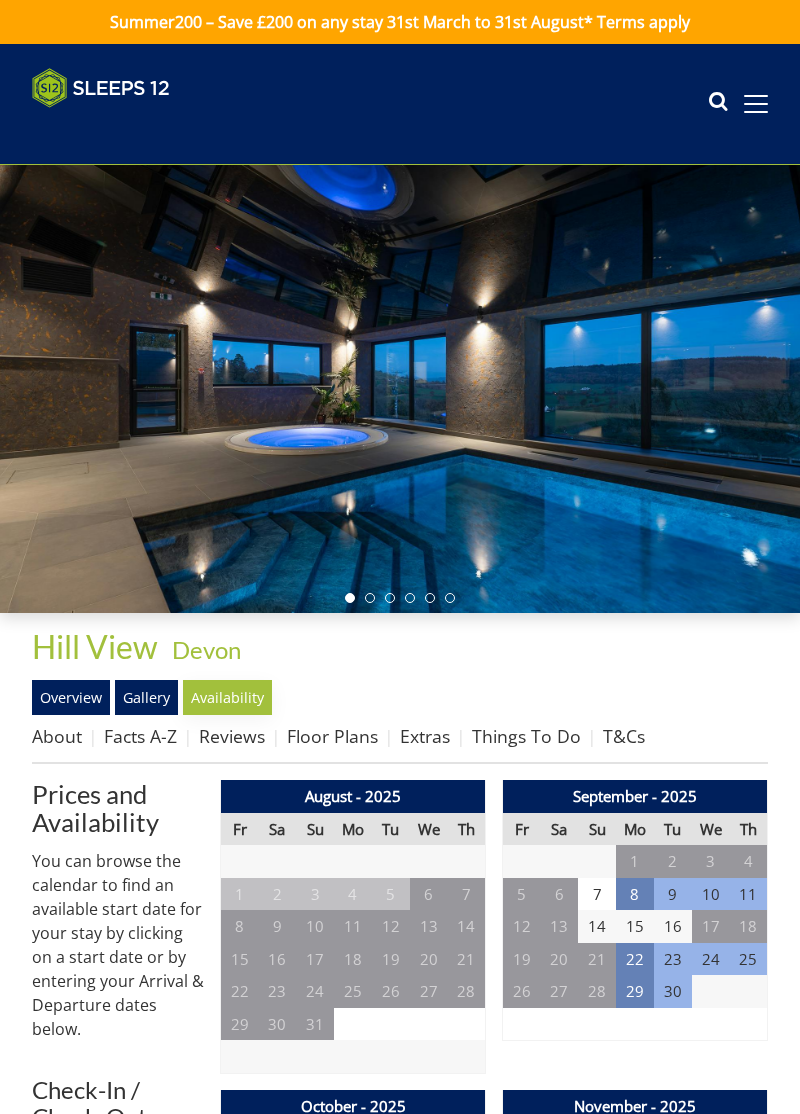click on "Availability" at bounding box center [227, 697] 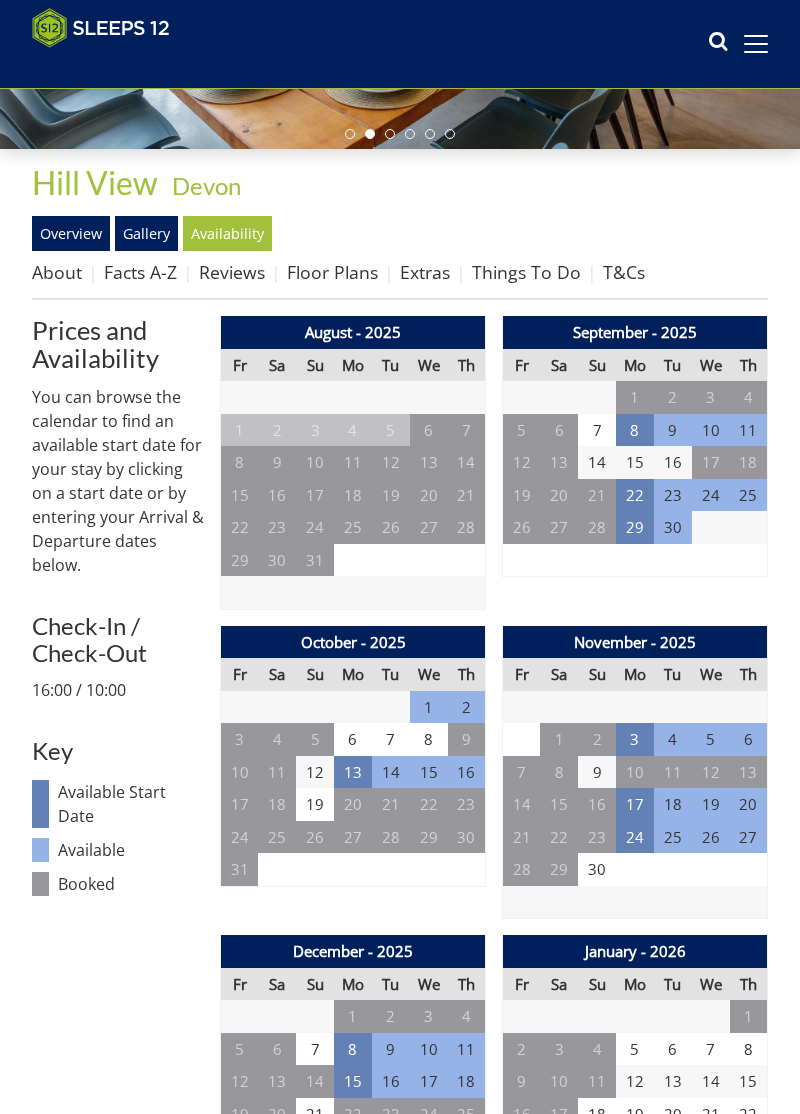 scroll, scrollTop: 433, scrollLeft: 0, axis: vertical 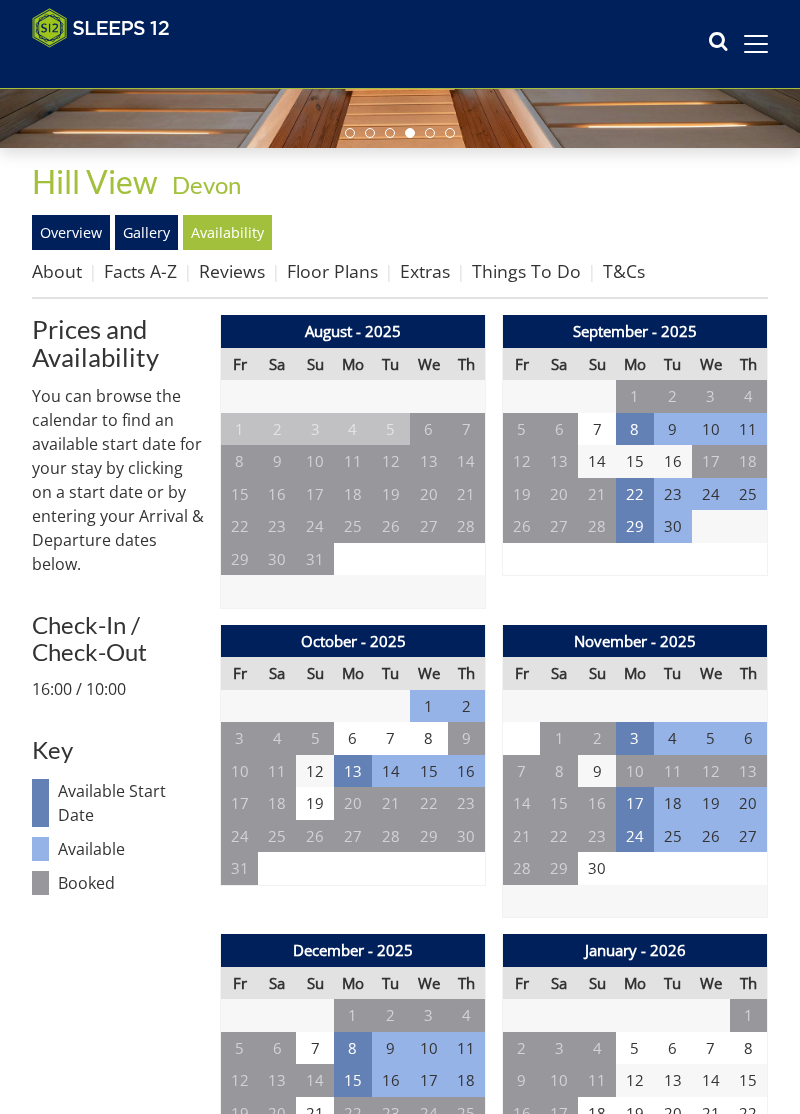 click on "22" at bounding box center (353, 1113) 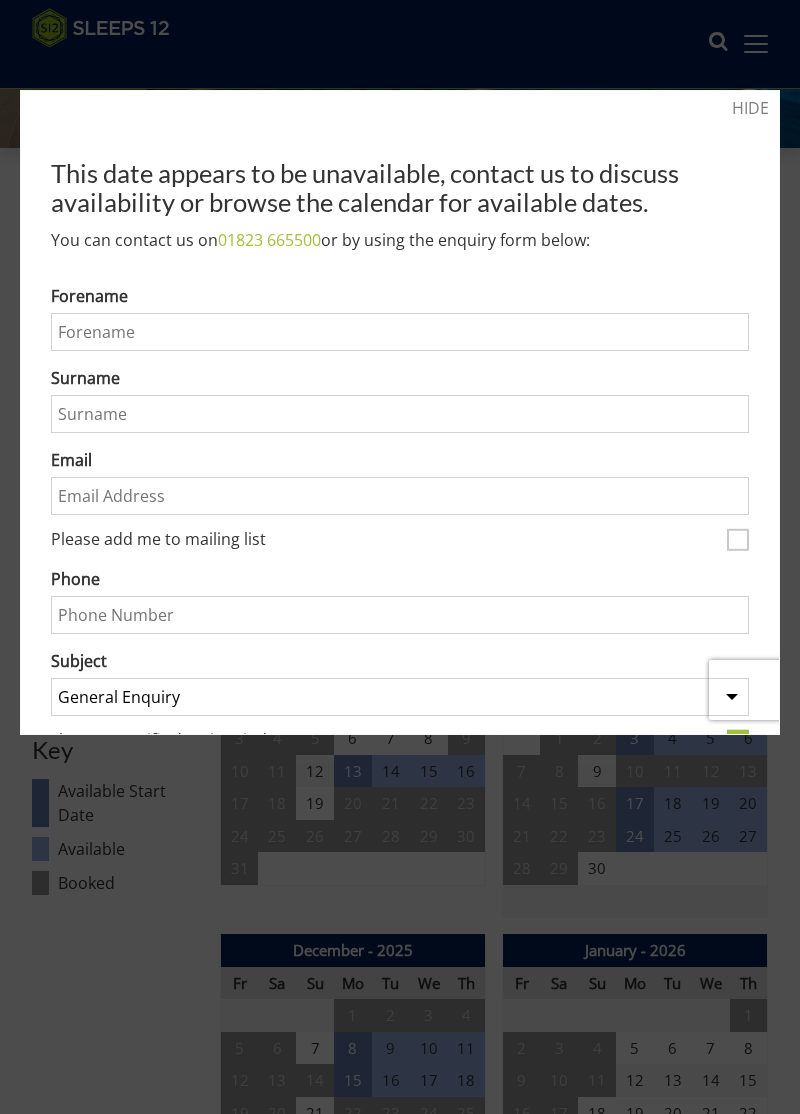 scroll, scrollTop: 0, scrollLeft: 0, axis: both 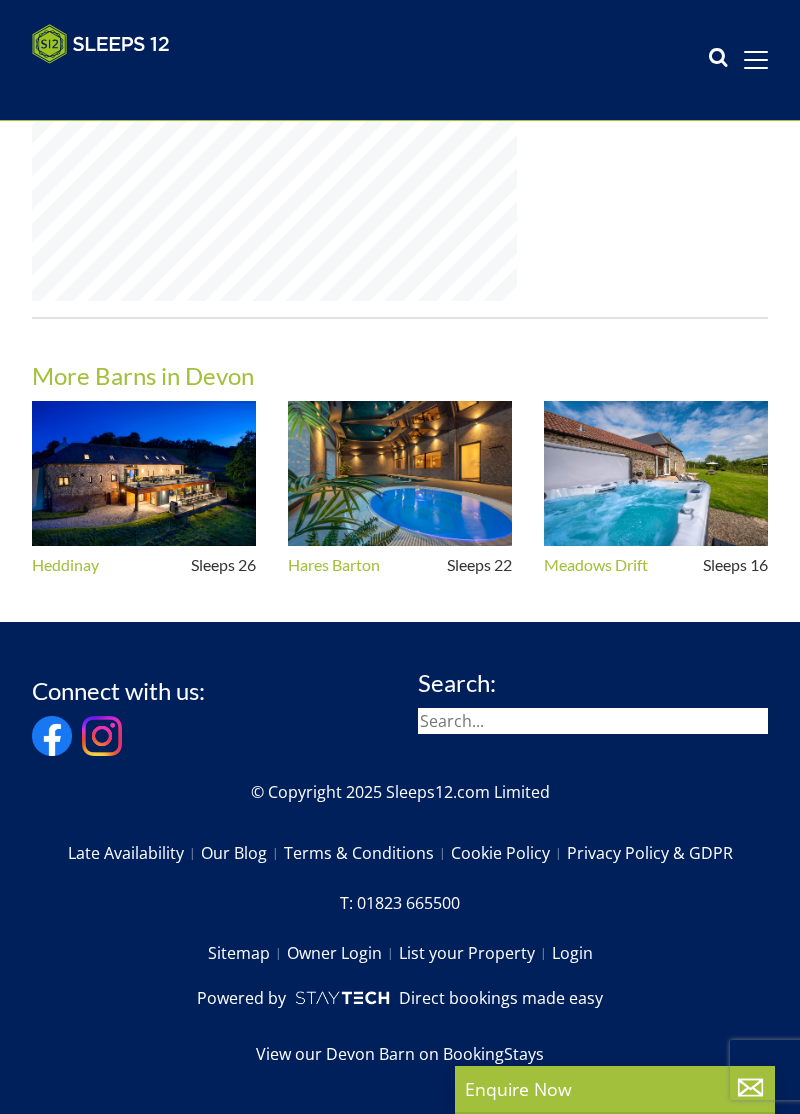 select on "11" 